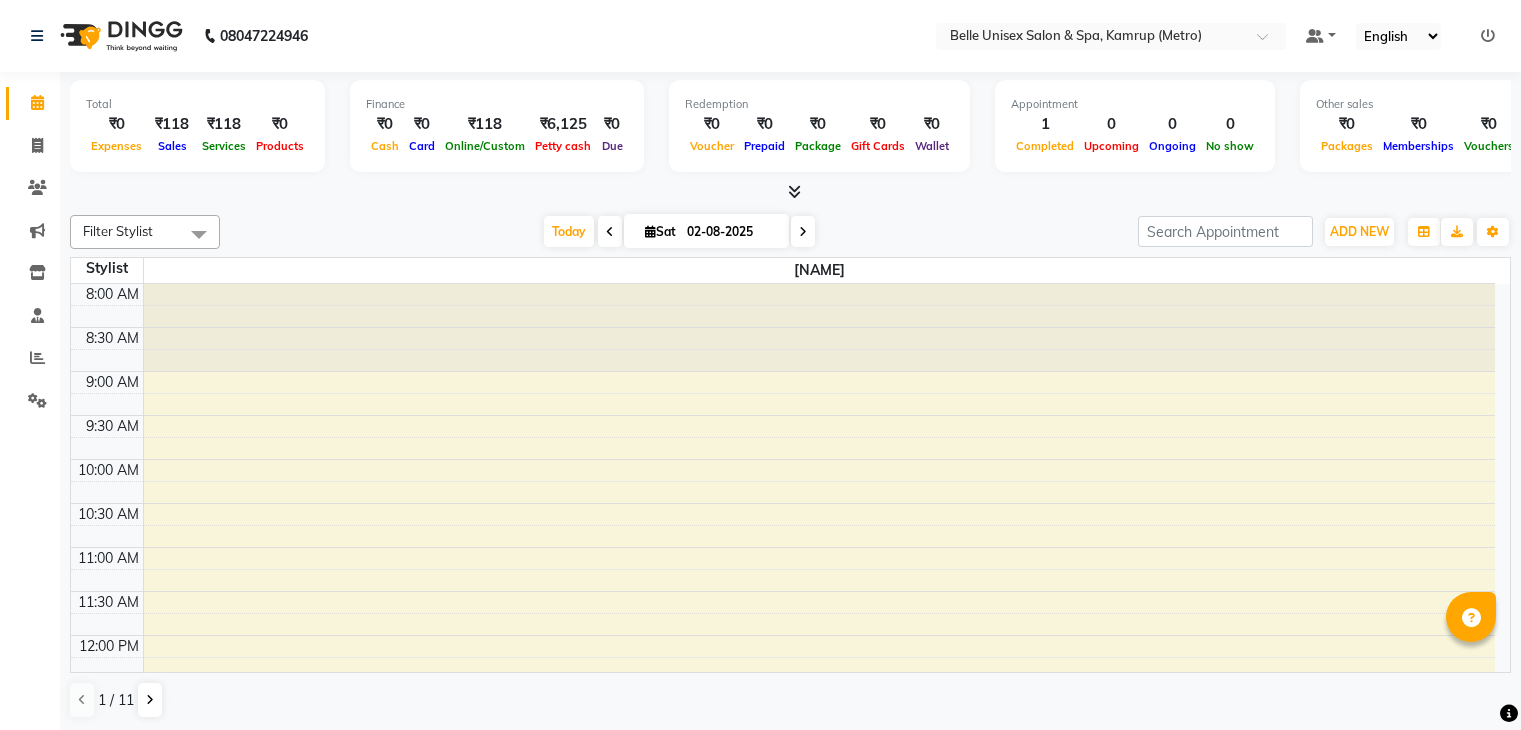 scroll, scrollTop: 0, scrollLeft: 0, axis: both 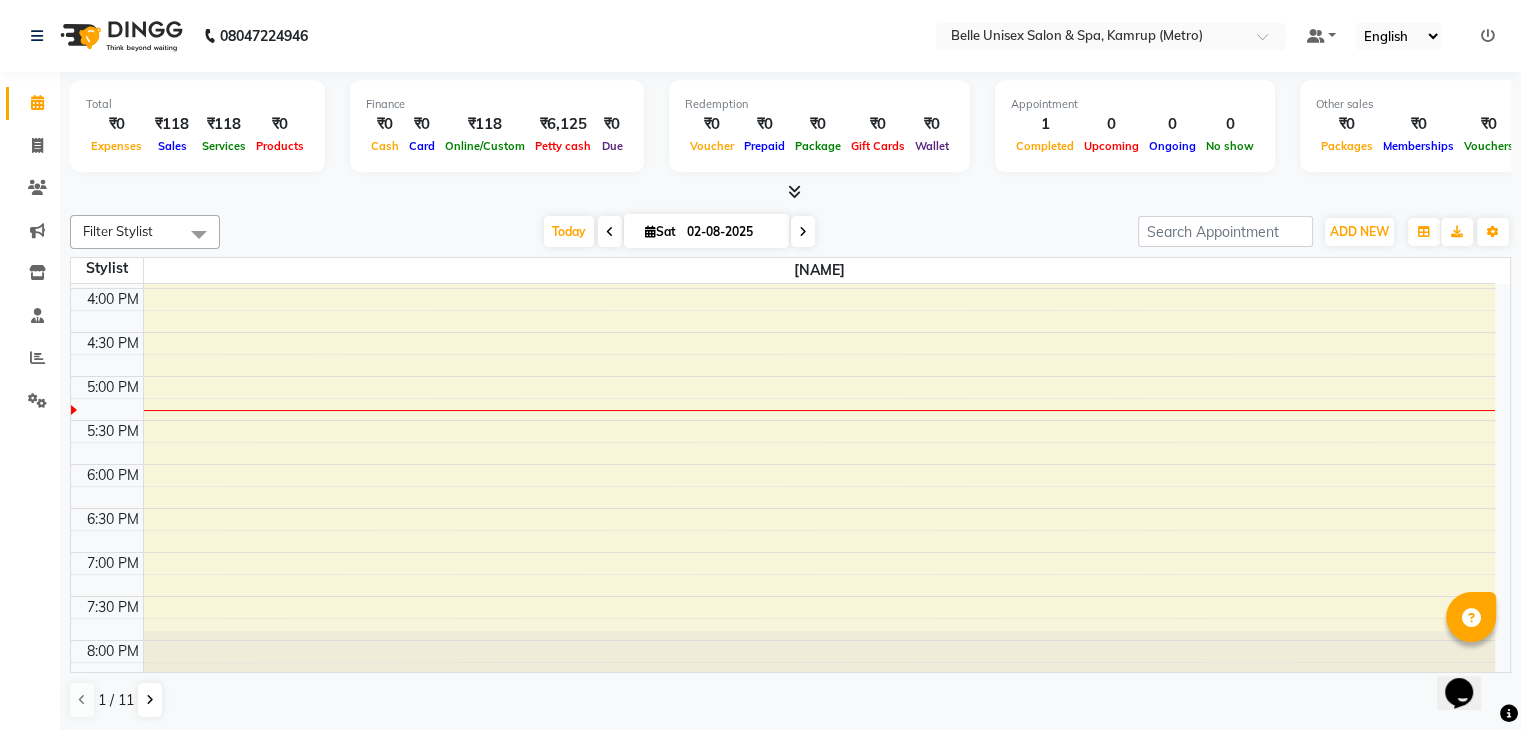 click on "Total  ₹0  Expenses ₹118  Sales ₹118  Services ₹0  Products Finance  ₹0  Cash ₹0  Card ₹118  Online/Custom ₹6,125 Petty cash ₹0 Due  Redemption  ₹0 Voucher ₹0 Prepaid ₹0 Package ₹0  Gift Cards ₹0  Wallet  Appointment  1 Completed 0 Upcoming 0 Ongoing 0 No show  Other sales  ₹0  Packages ₹0  Memberships ₹0  Vouchers ₹0  Prepaids ₹0  Gift Cards" at bounding box center (790, 137) 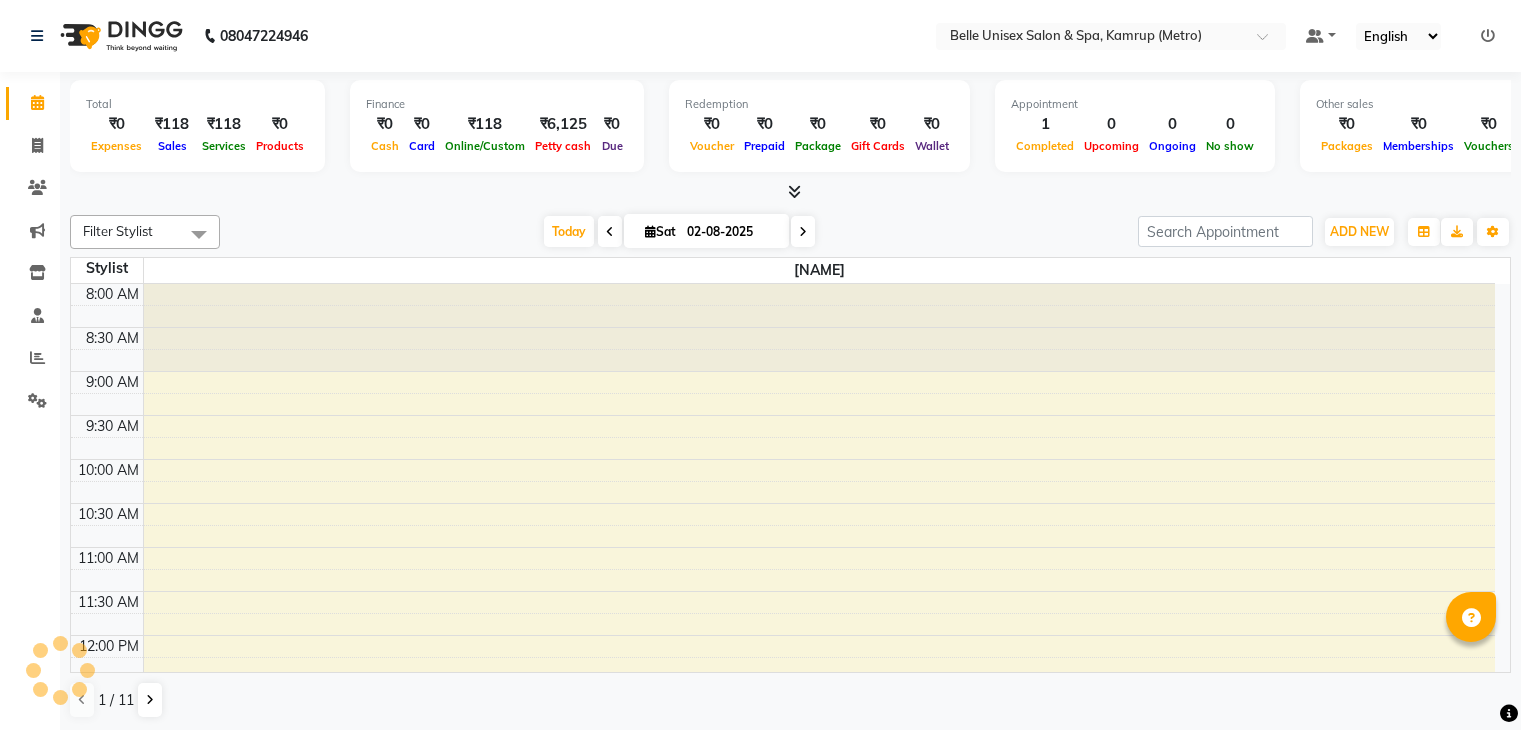 scroll, scrollTop: 0, scrollLeft: 0, axis: both 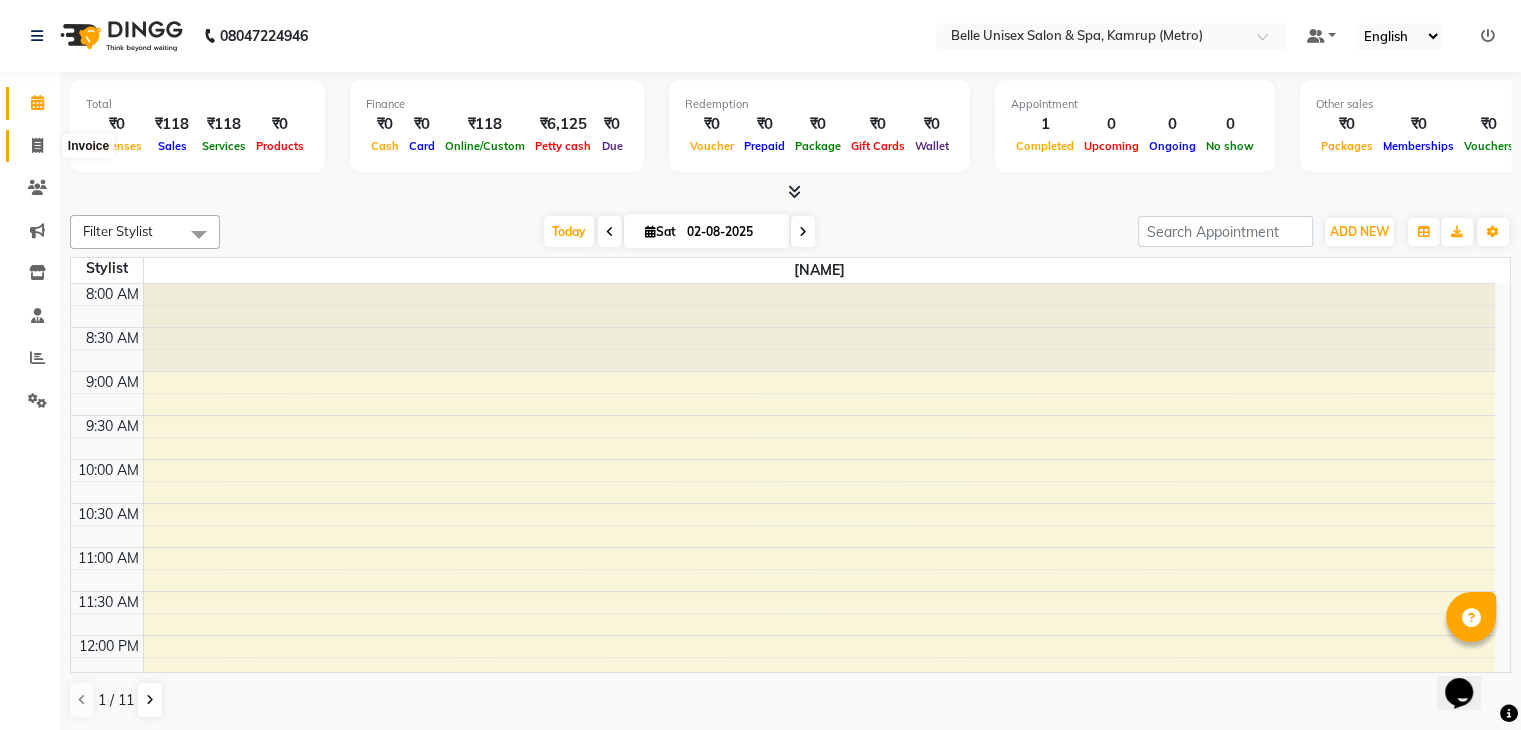 click 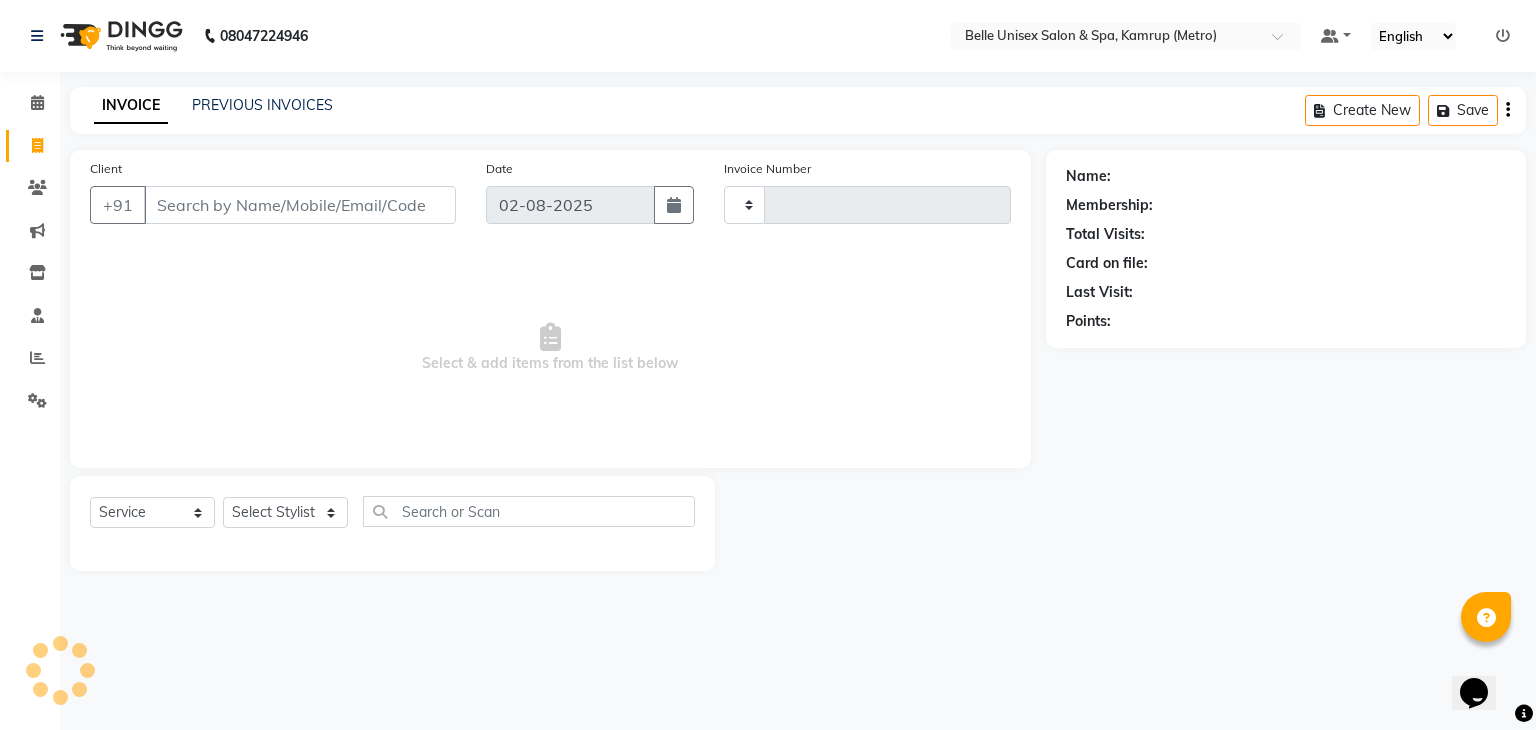 type on "0868" 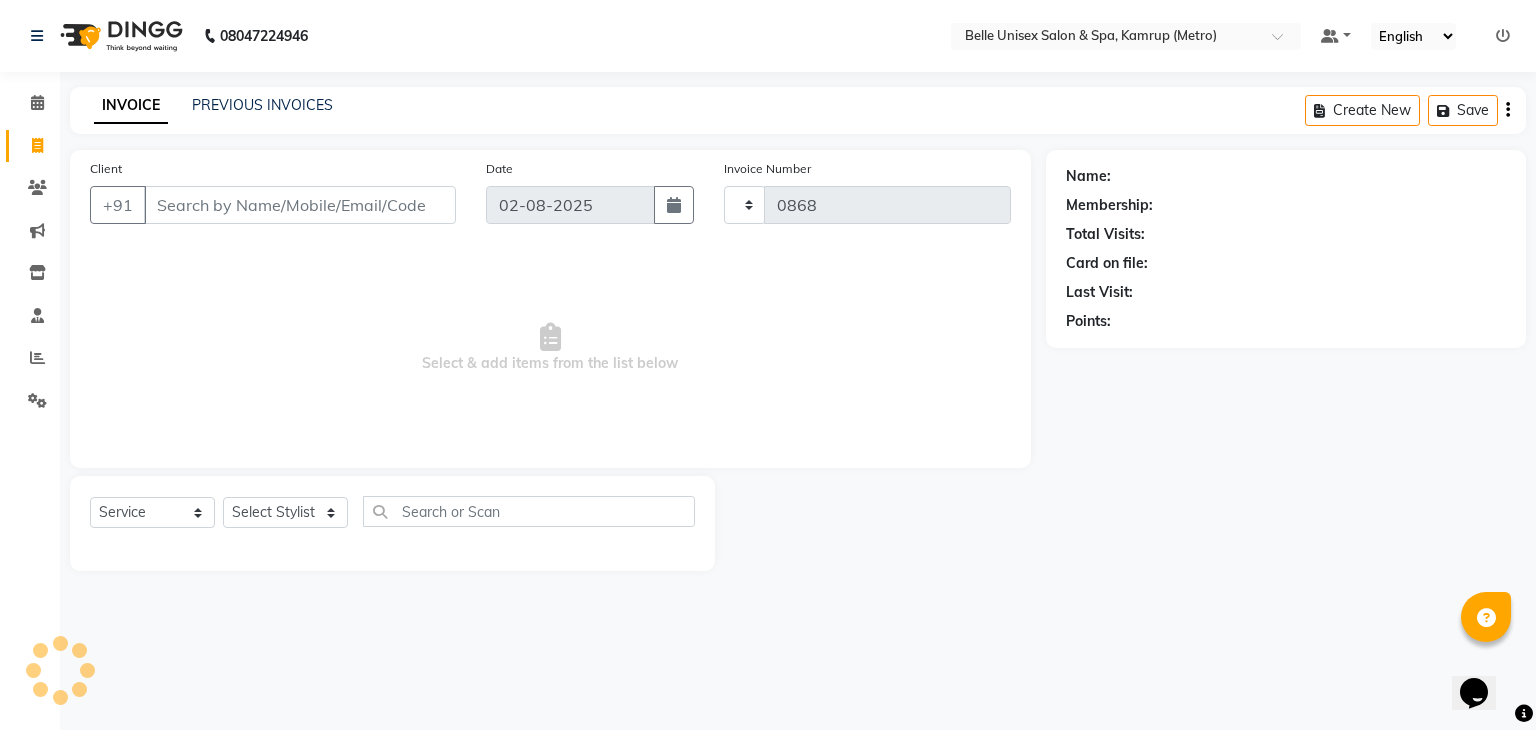 select on "7291" 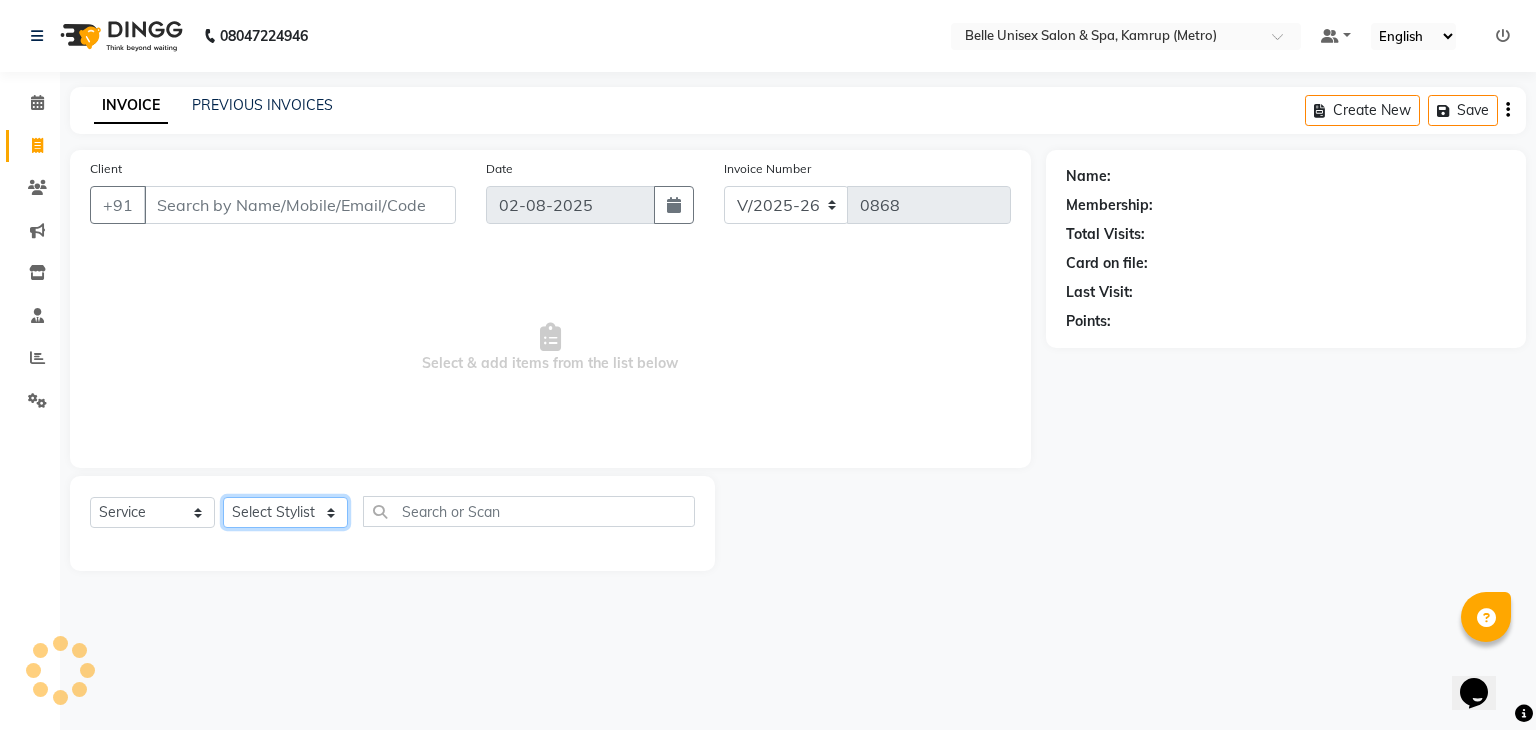 click on "Select Stylist" 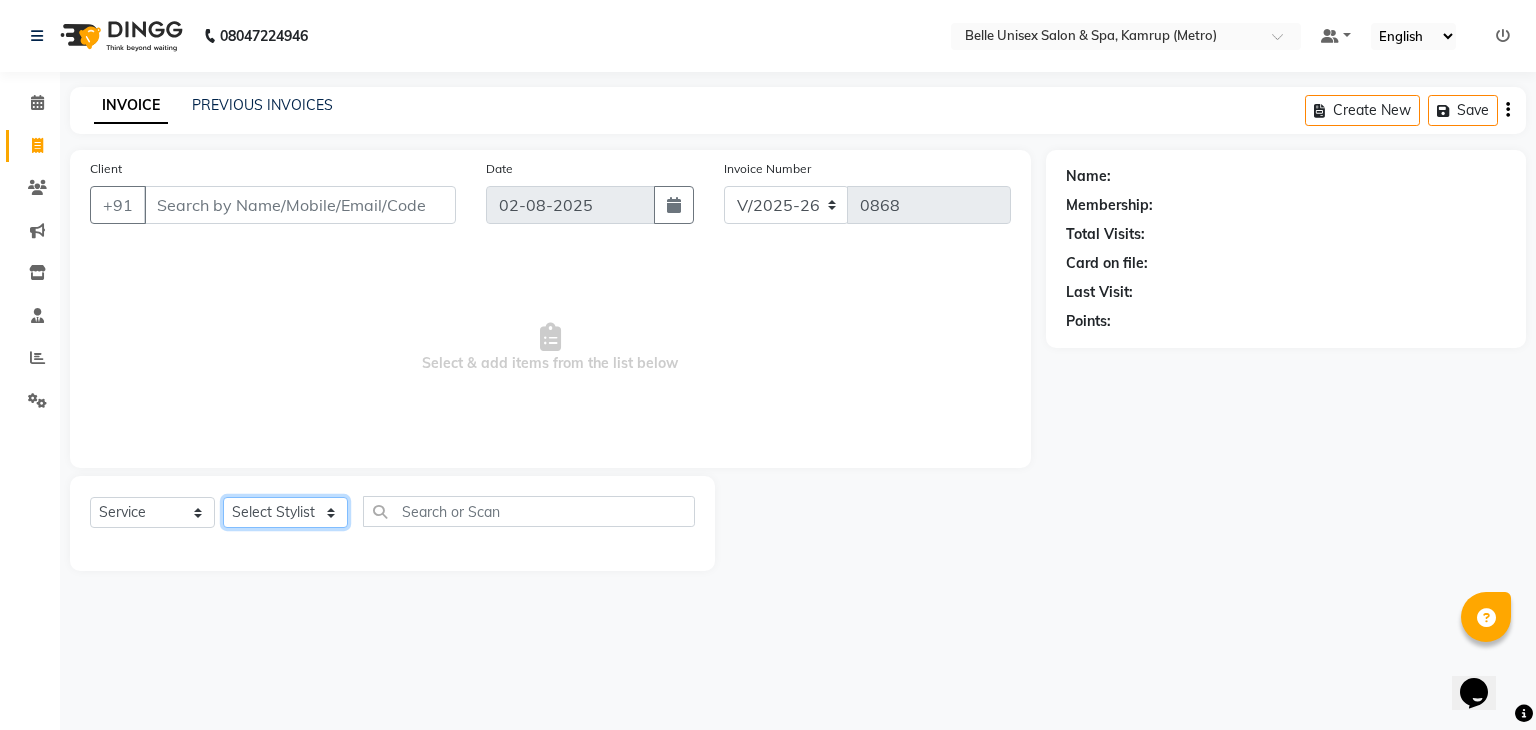 select on "82274" 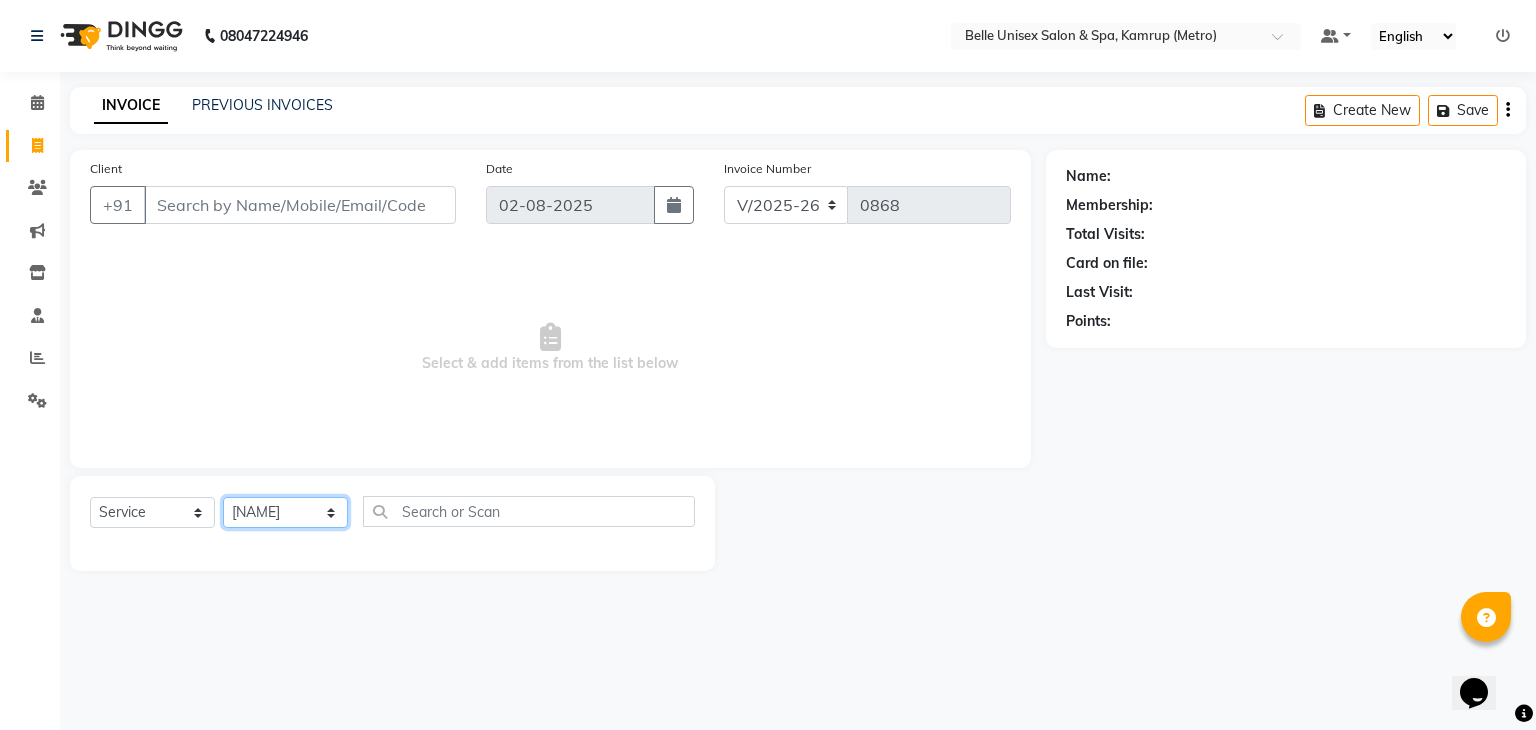 click on "Select Stylist ABBE Admin id ALEX UHD  ASEM  COUNTER SALE  IMLE AO JUPITARA(HK) PURNIMA HK  RANA KANTI SINHA   SABEHA SANGAM THERAPIST SOBITA BU THOIBA M." 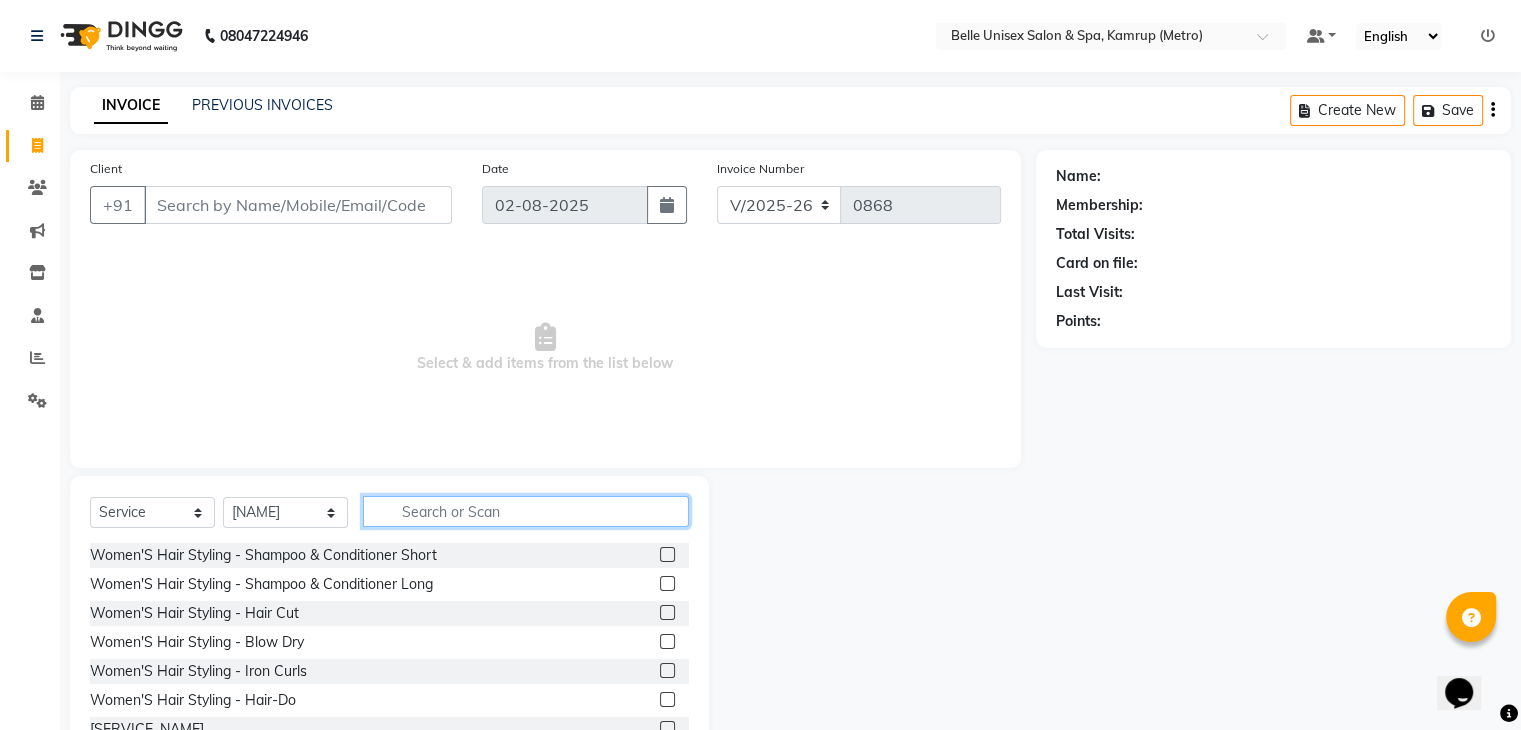 click 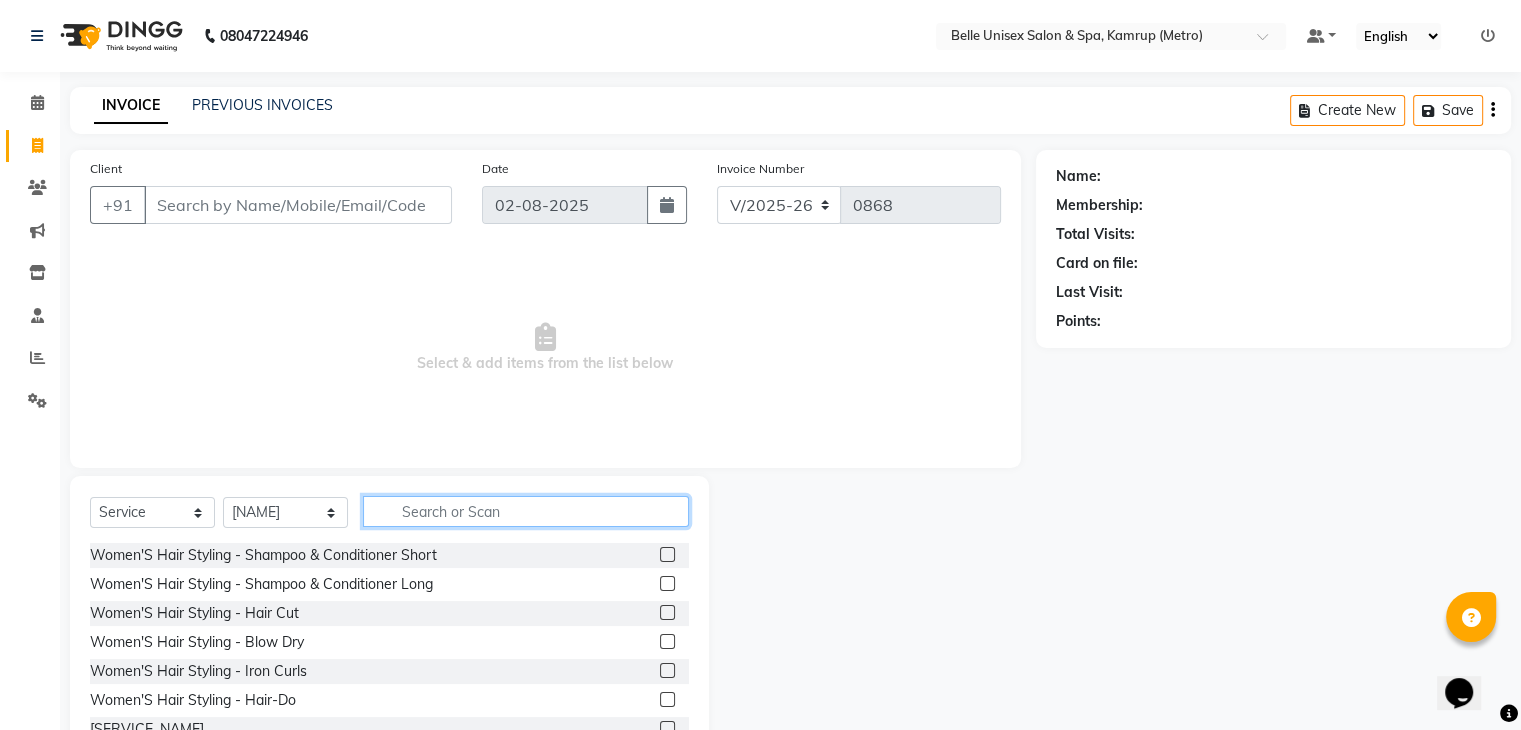 click 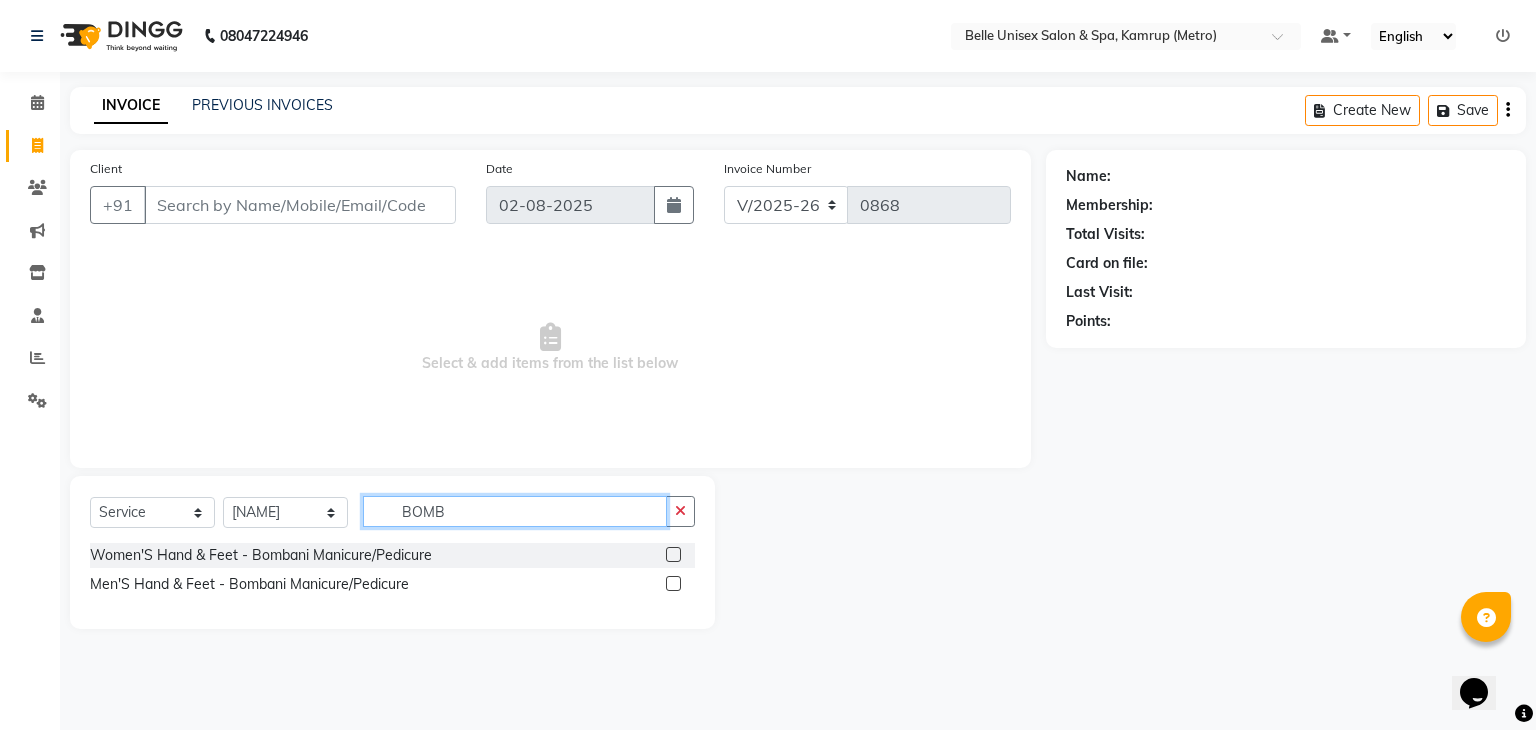 type on "BOMB" 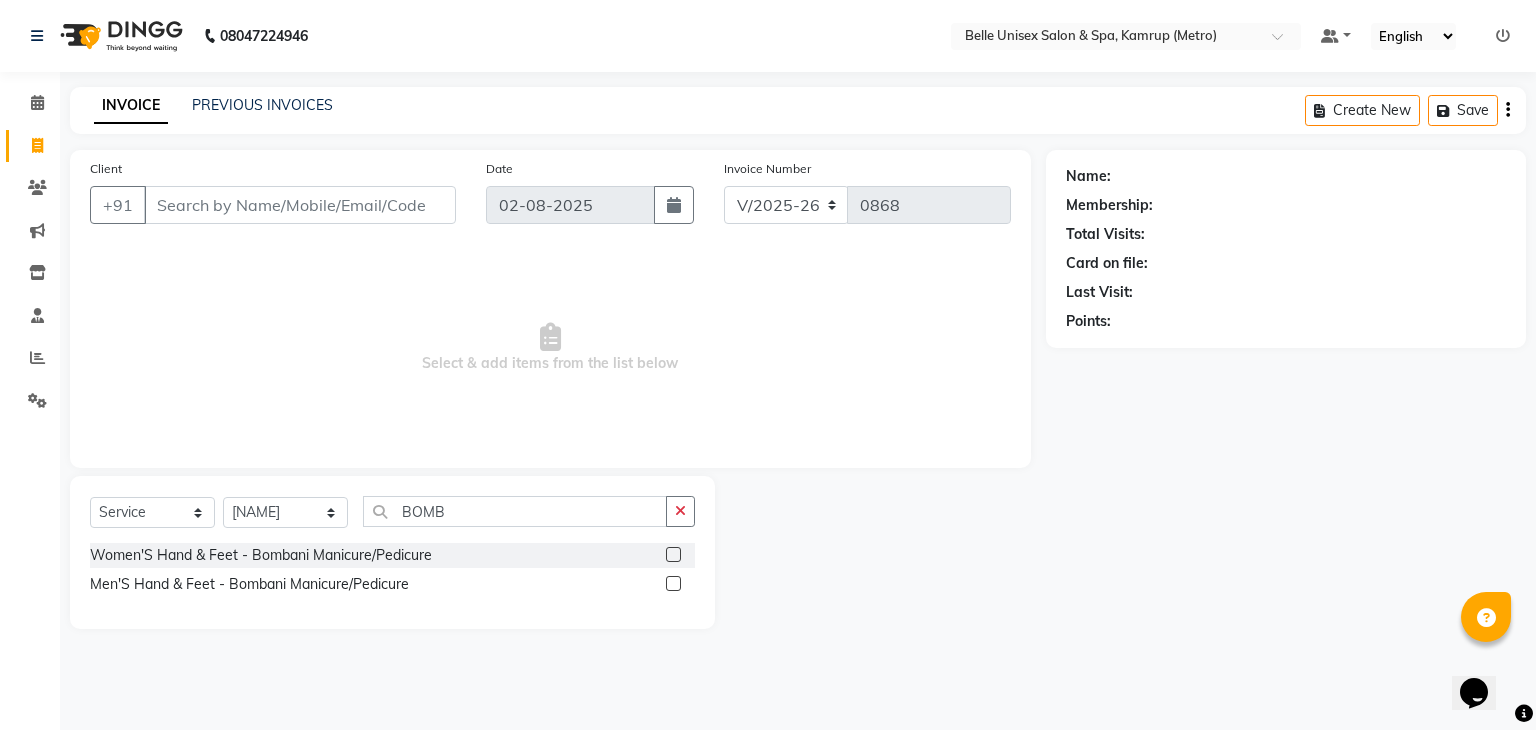 click 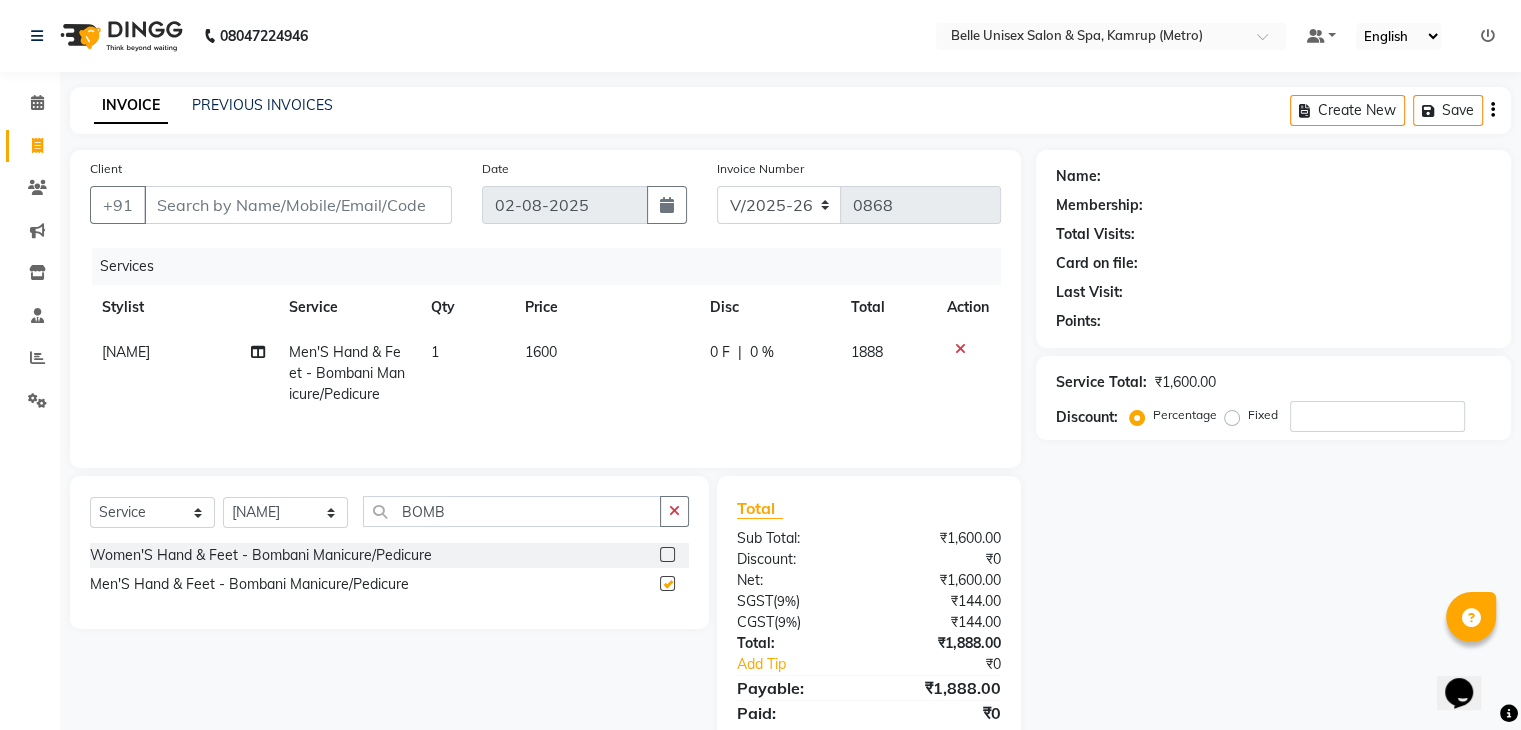 checkbox on "false" 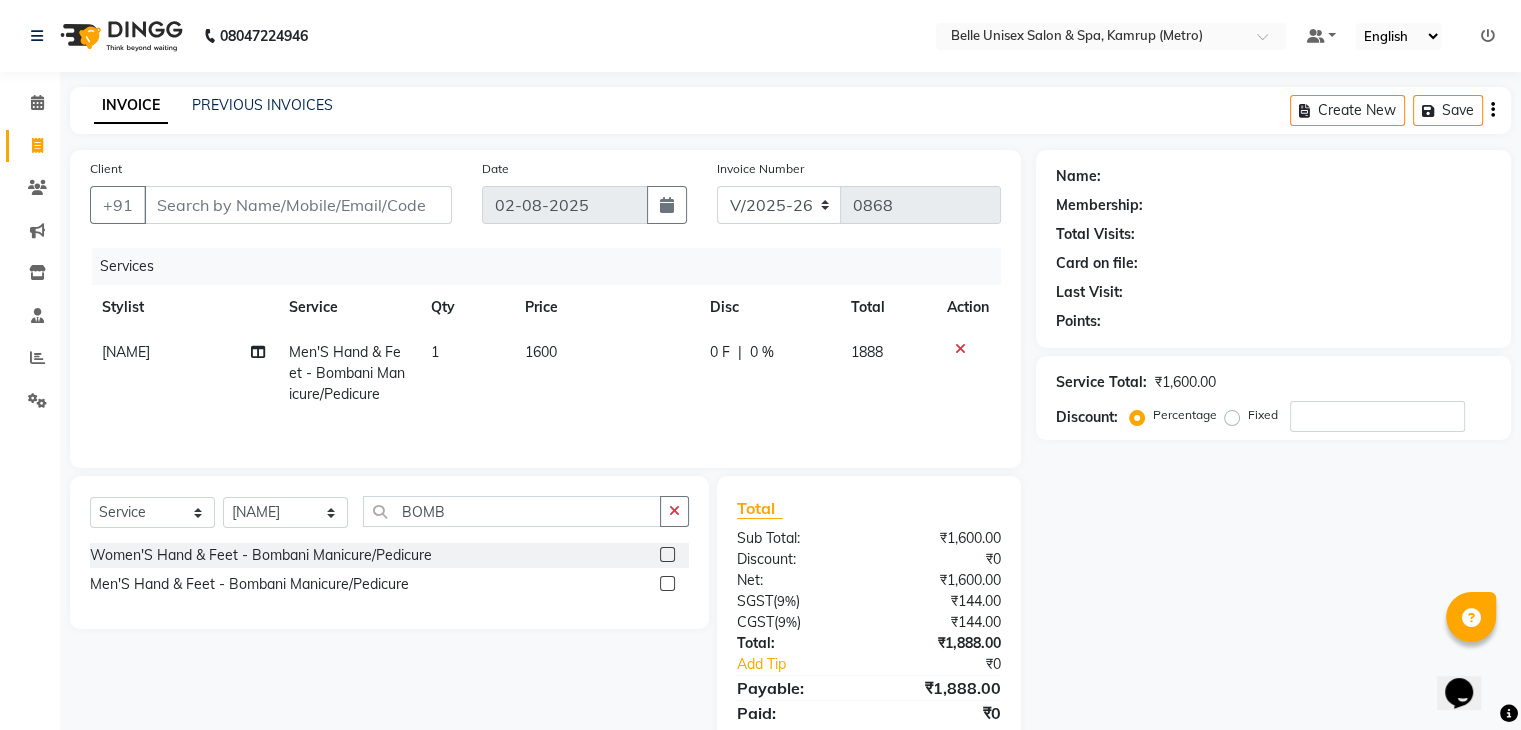 click on "1600" 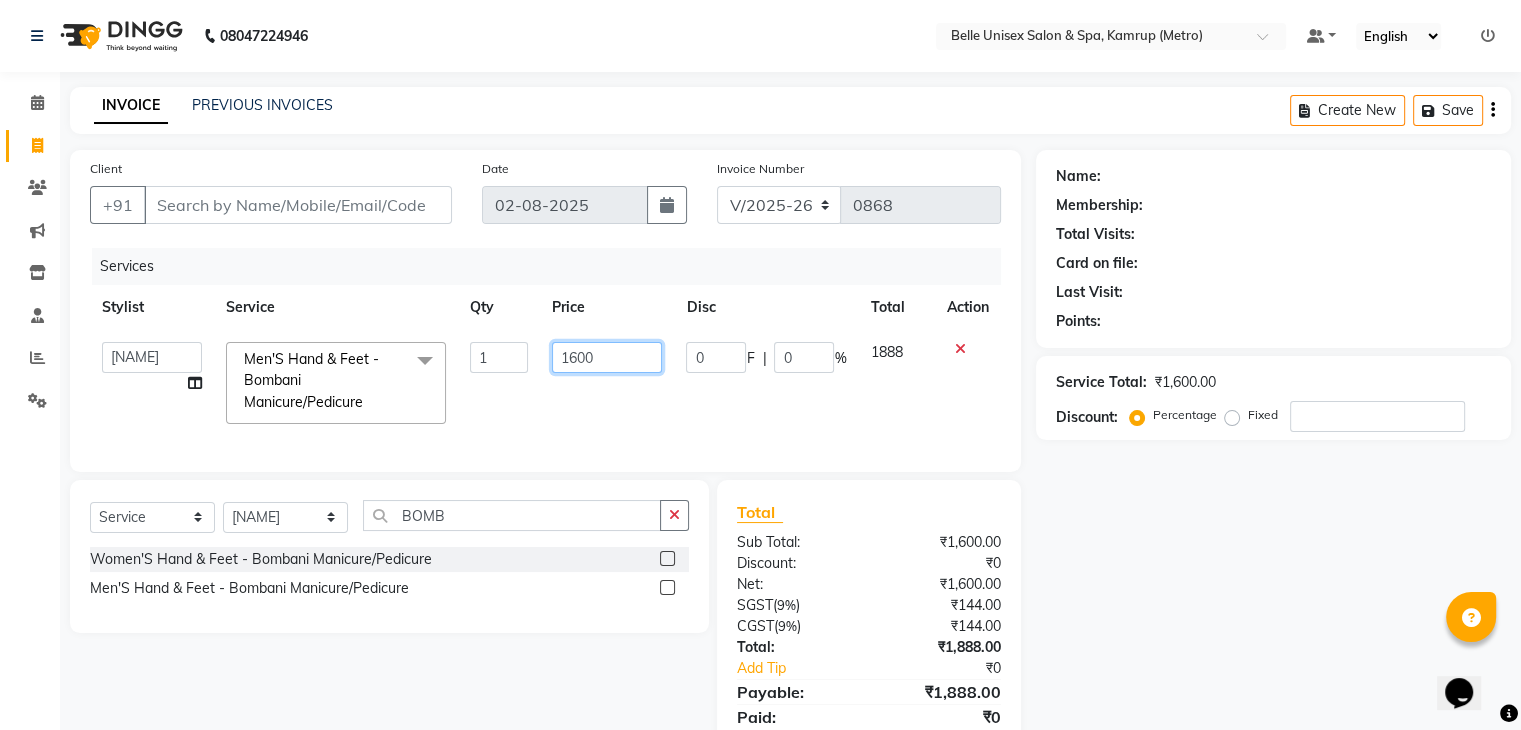 drag, startPoint x: 619, startPoint y: 362, endPoint x: 508, endPoint y: 366, distance: 111.07205 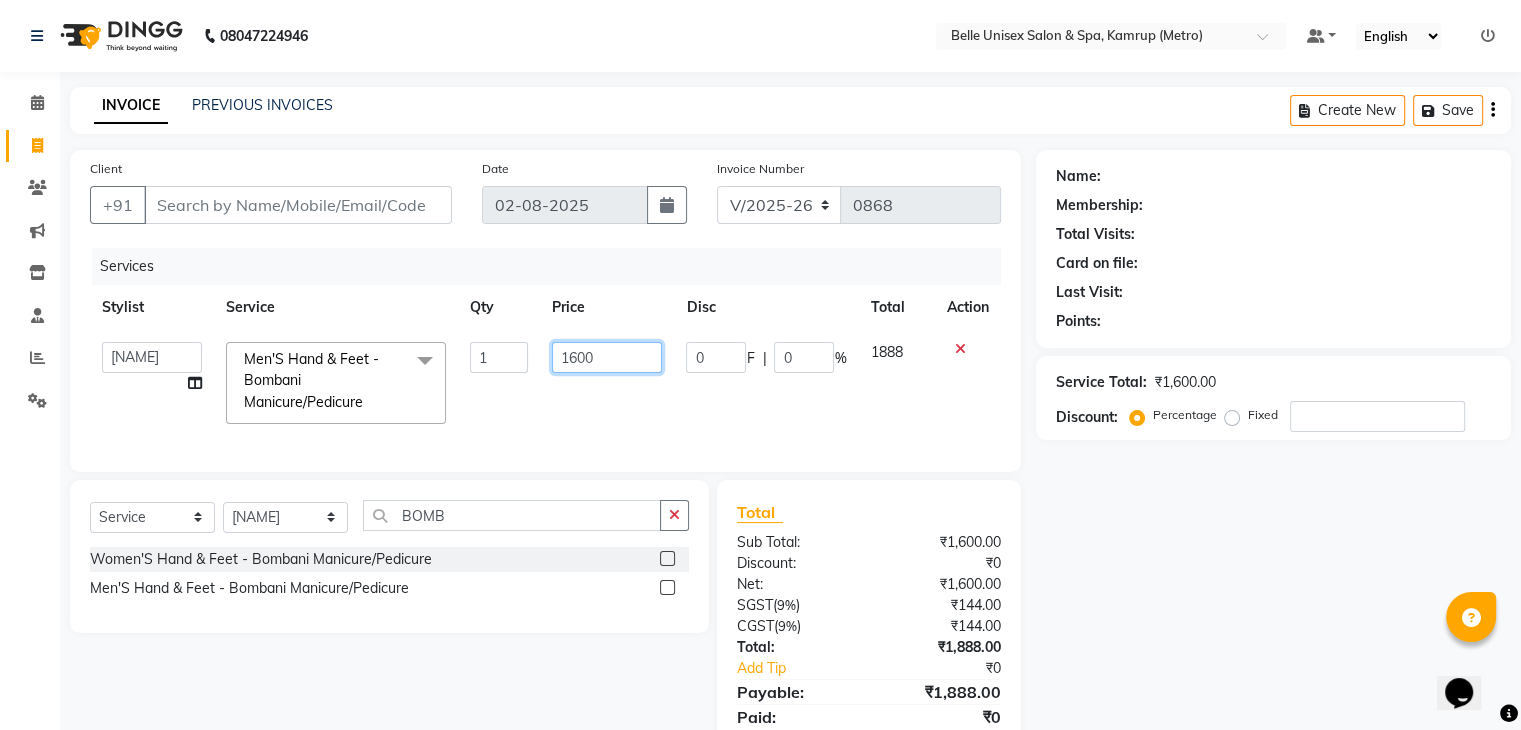 click on "Select Service Product Membership Package Voucher Prepaid Gift Card Select Stylist ABBE Admin id ALEX UHD ASEM COUNTER SALE IMLE AO JUPITARA(HK) PURNIMA HK RANA KANTI SINHA SABEHA SANGAM THERAPIST SOBITA BU THOIBA M. Men'S Hand & Feet - Bombani Manicure/Pedicure x Women'S Hair Styling - Shampoo & Conditioner Short Women'S Hair Styling - Shampoo & Conditioner Long Women'S Hair Styling - Hair Cut Women'S Hair Styling - Blow Dry Women'S Hair Styling - Iron Curls Women'S Hair Styling - Hair-Do OLAPLEX INSURANCE TREATMENT- DEEPTISSUE MASSAGE DEEP TISSUE MASSAGE BELLYNESS MASSAGE SWEDISH SAREEDRAPING KANPEKI PAPAYA MARSHMELLOW KANPEKI GINGER WALLNUT JAMAICAN SORELL BLANCH FACIAL KANPEKI UPENDICE KANPEKI SENSI ACE FACIAL KANPEKI SAVE THE DATE BRIDAL FACIAL KANPEKI PRO HYDRA FACIAL KANPEKI PRO MATTE FACIAL KANPEKI PRO MERGE FACIAL KANPEKI FRUITSHU CHOCOLATE FACIAL KANPEKI FRUITSHU QUINAO WHITENING FACIAL CASMARA RGNERIM TREATMENT CASMARA SKIN SENSATION TREATMENT CASMARA GOJI TREATMENT CASMARA OCEAN MIRACLE TREATMENT CASMARA NACAR TREATMENT HAIR PERMING" 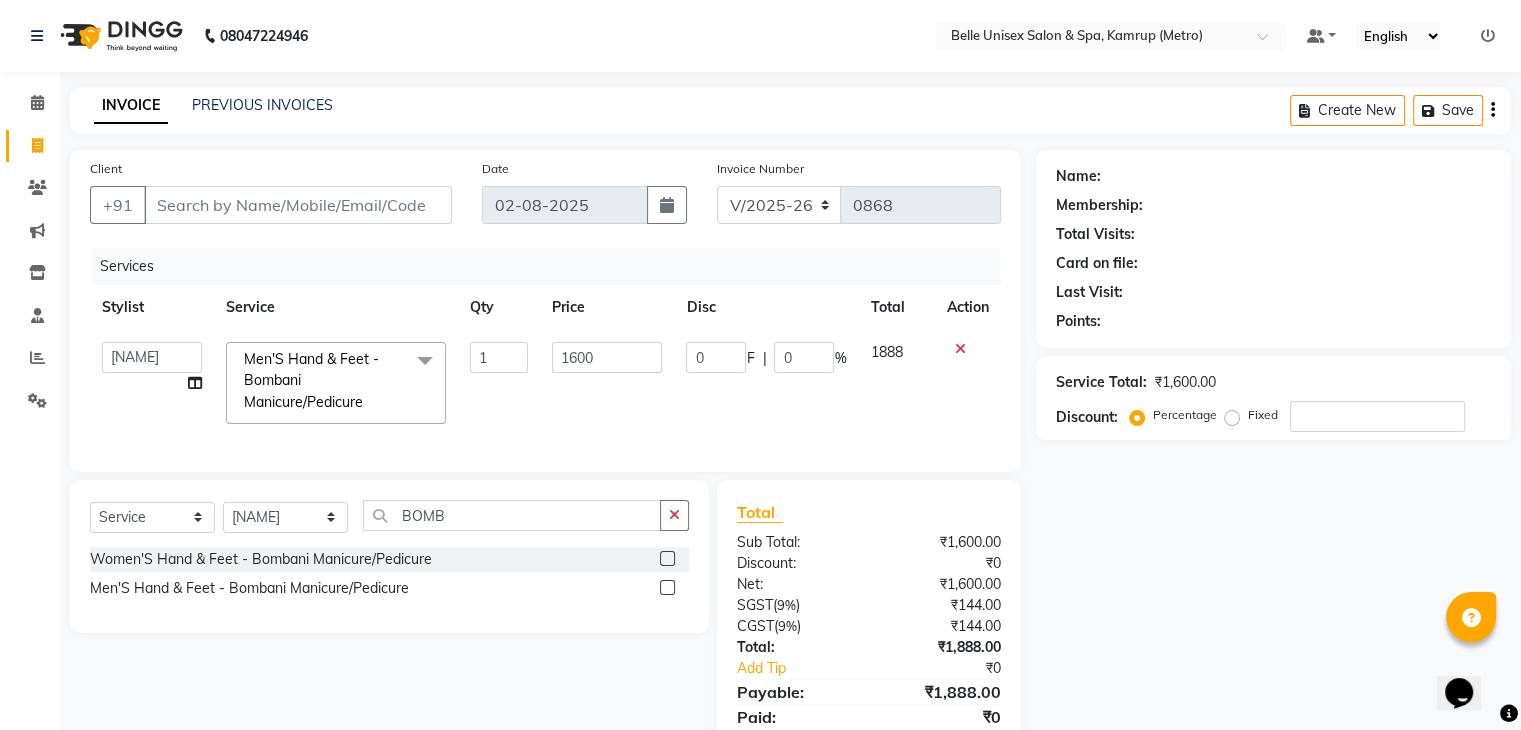 click 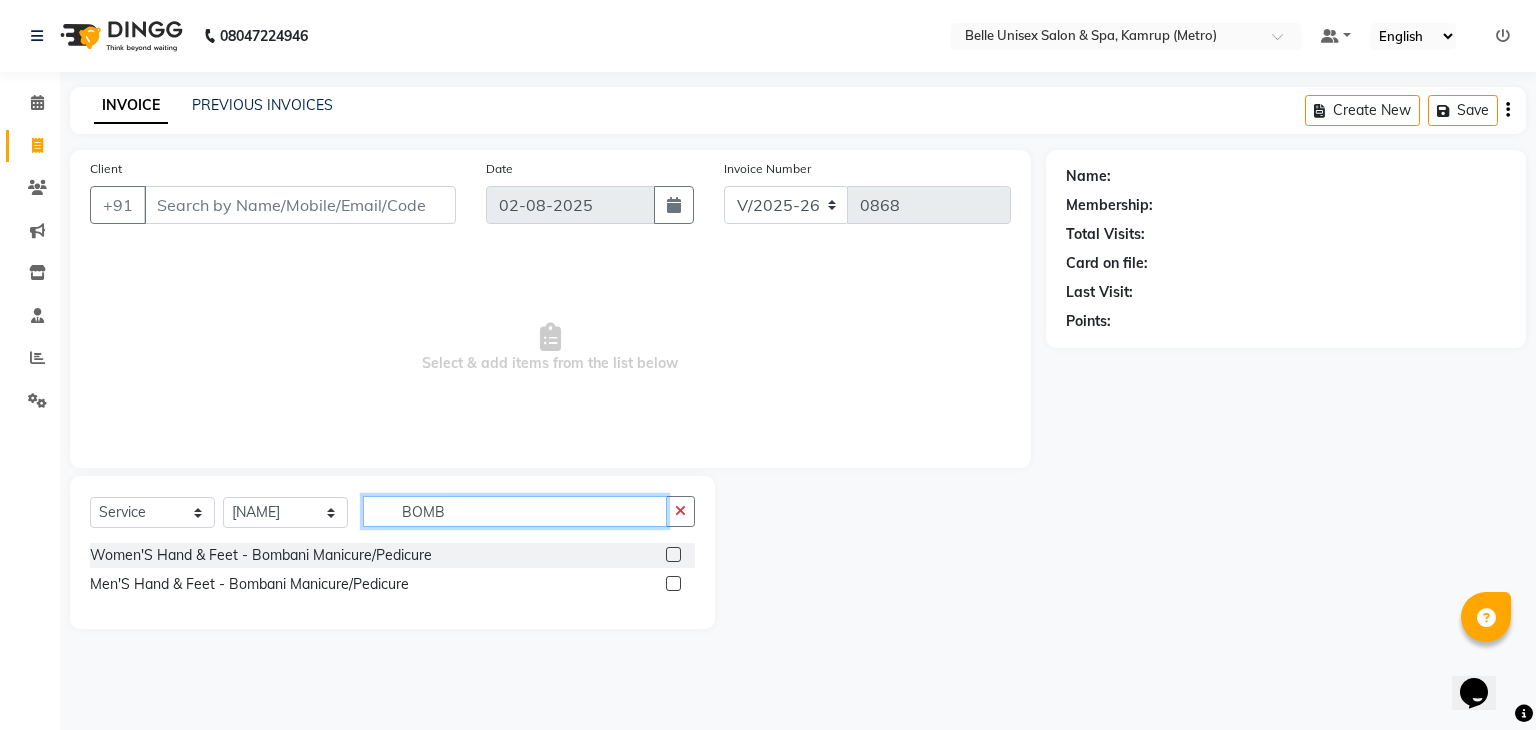 click on "BOMB" 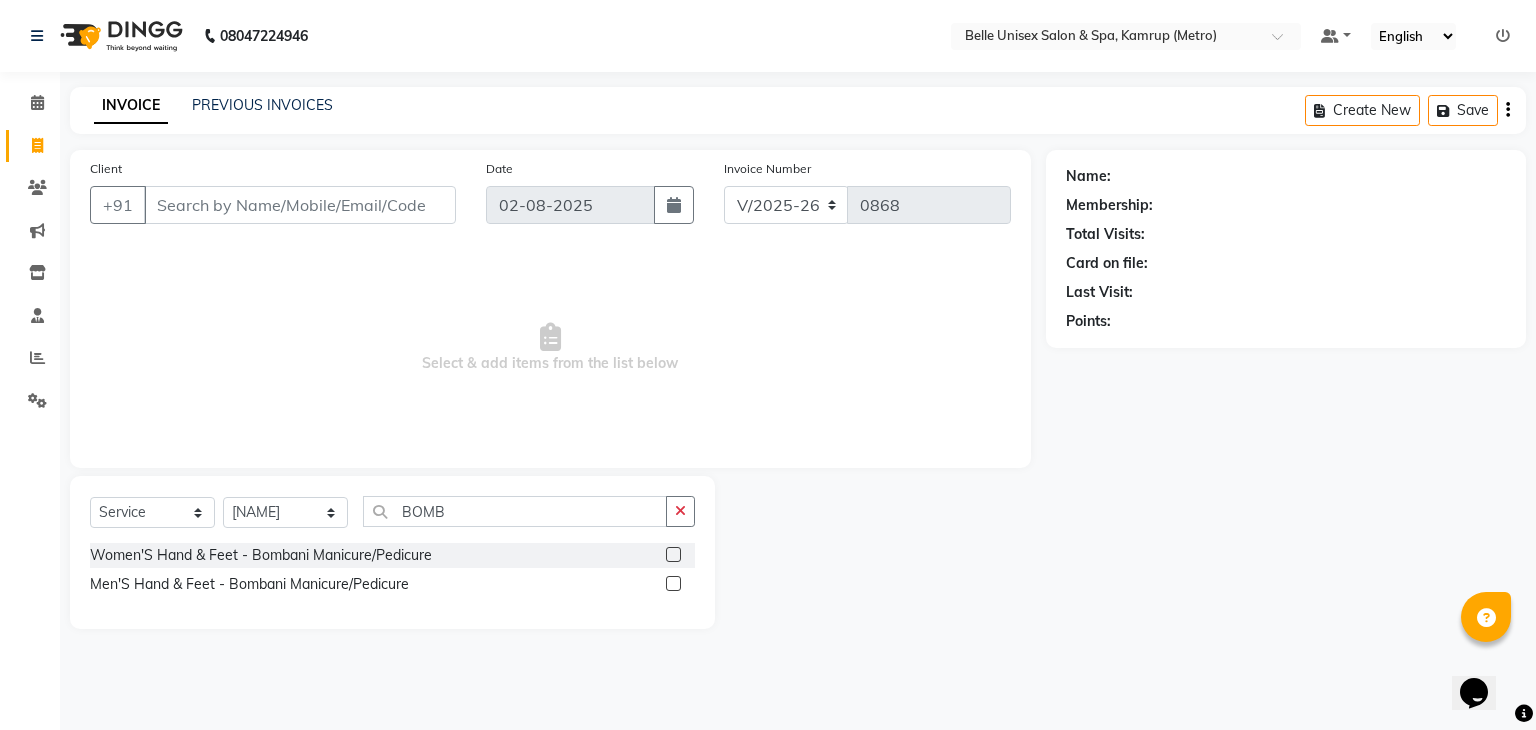 click 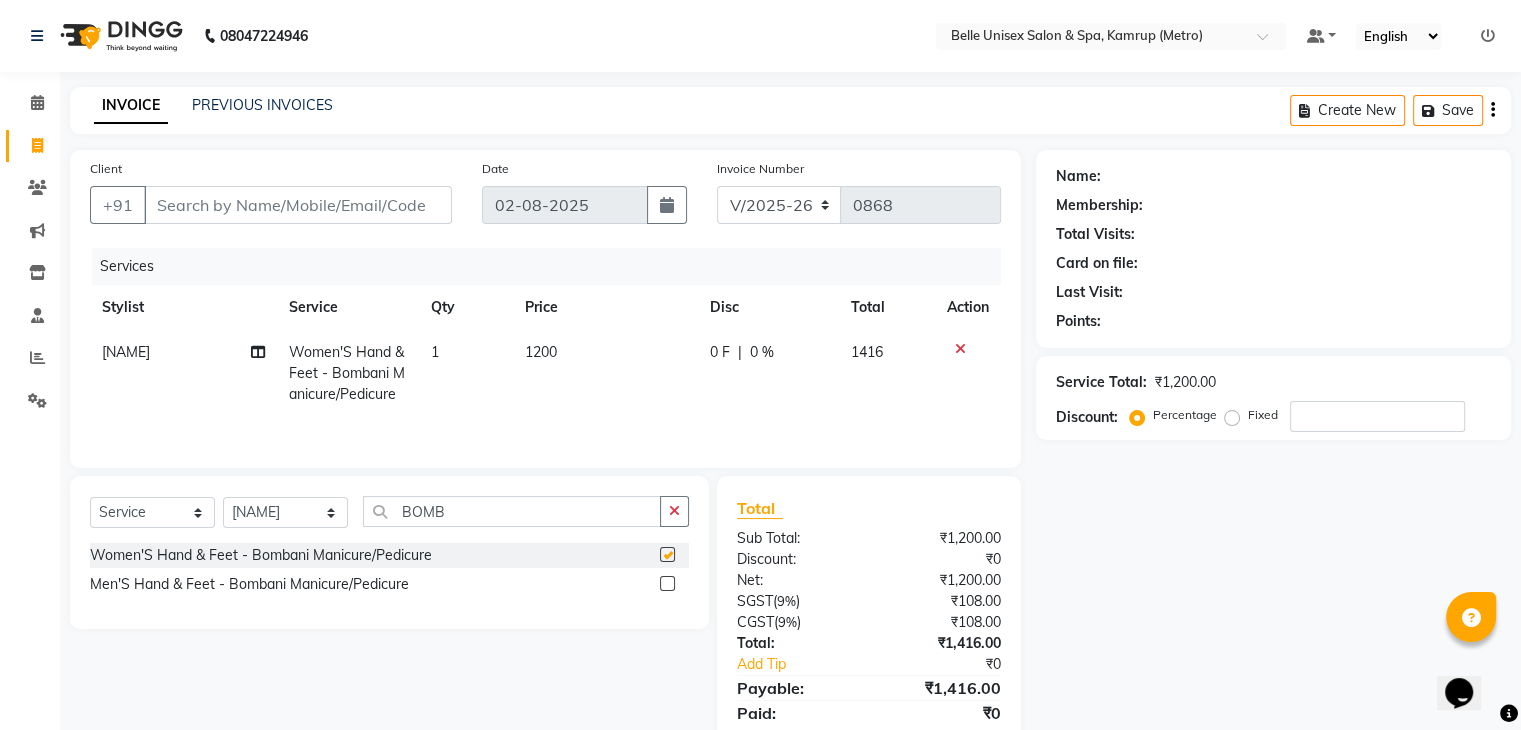 checkbox on "false" 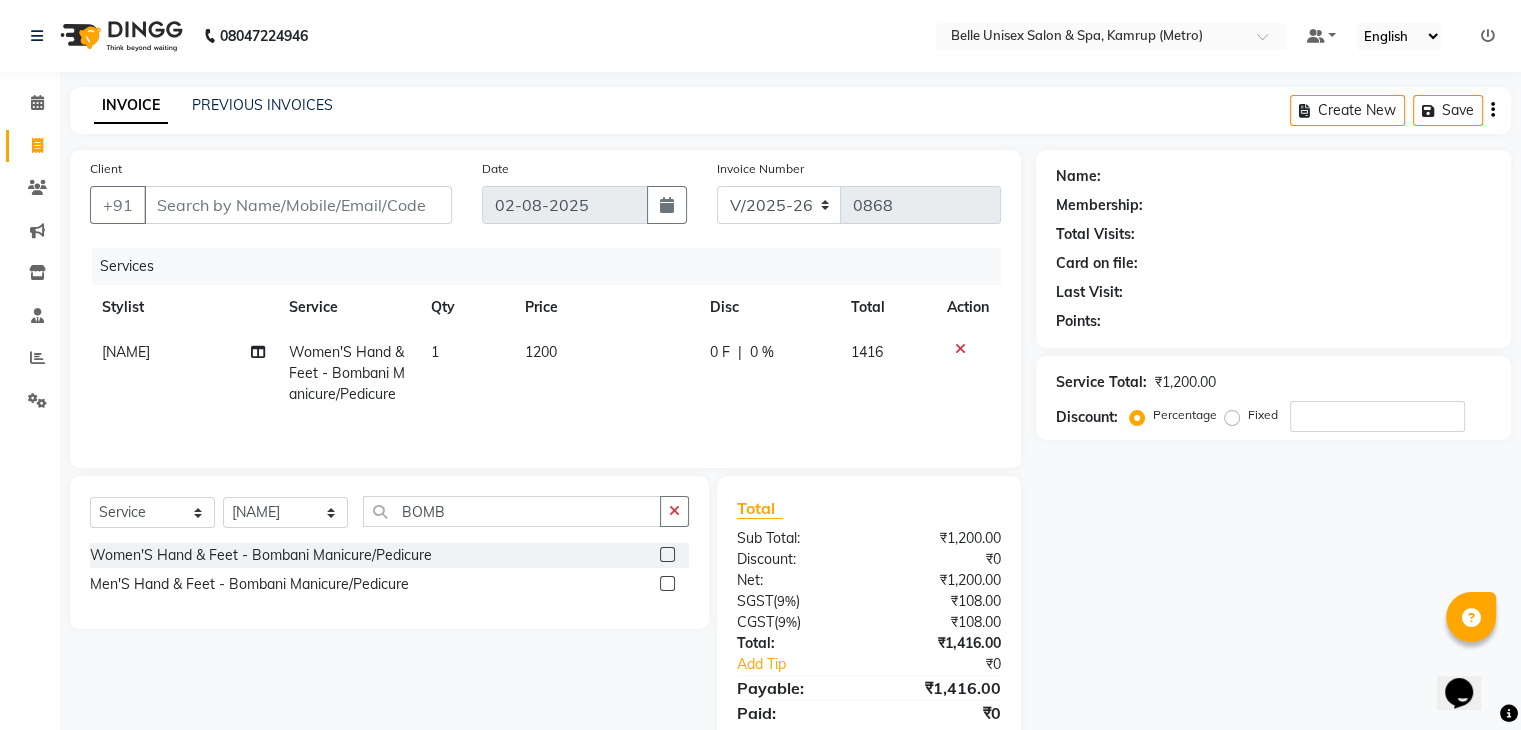 click on "1200" 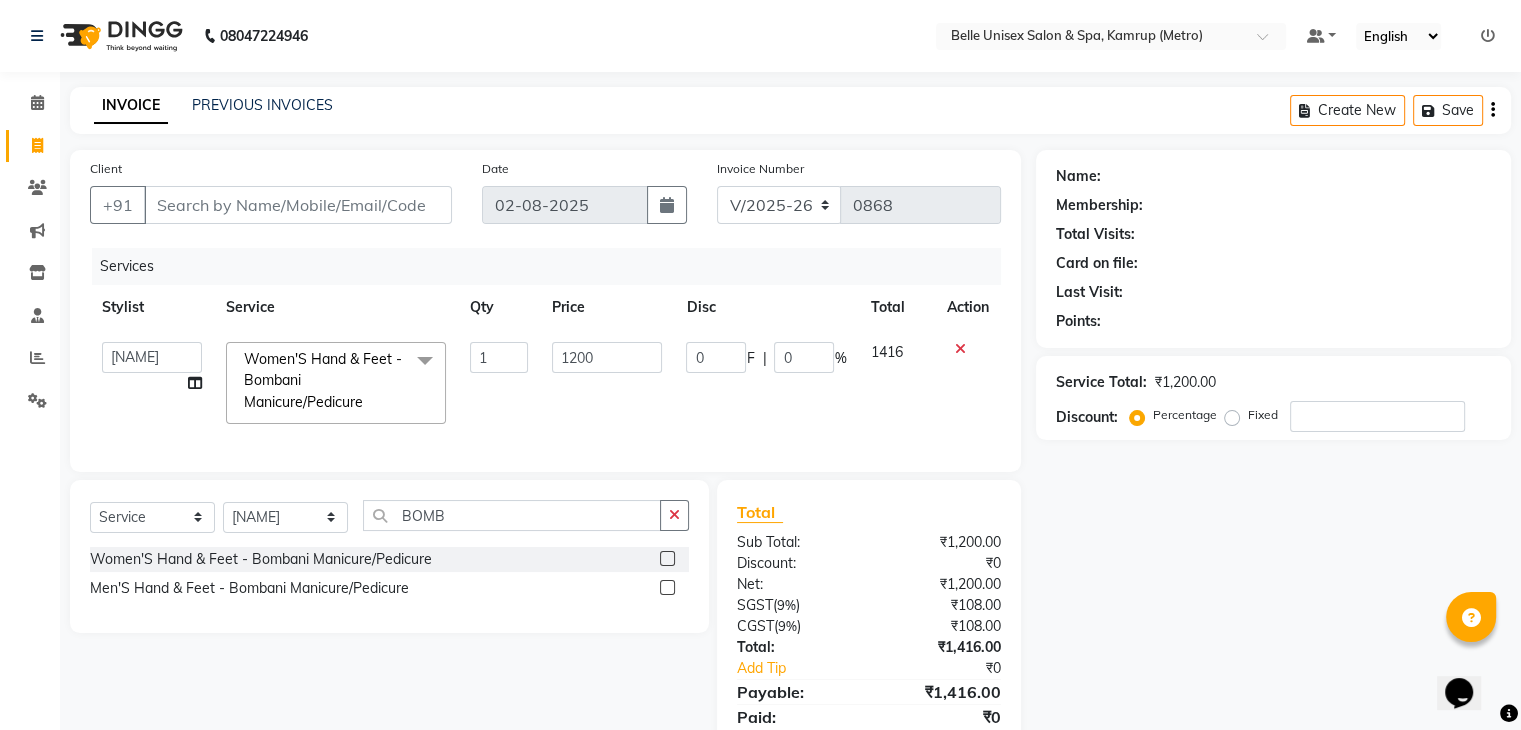 click on "1200" 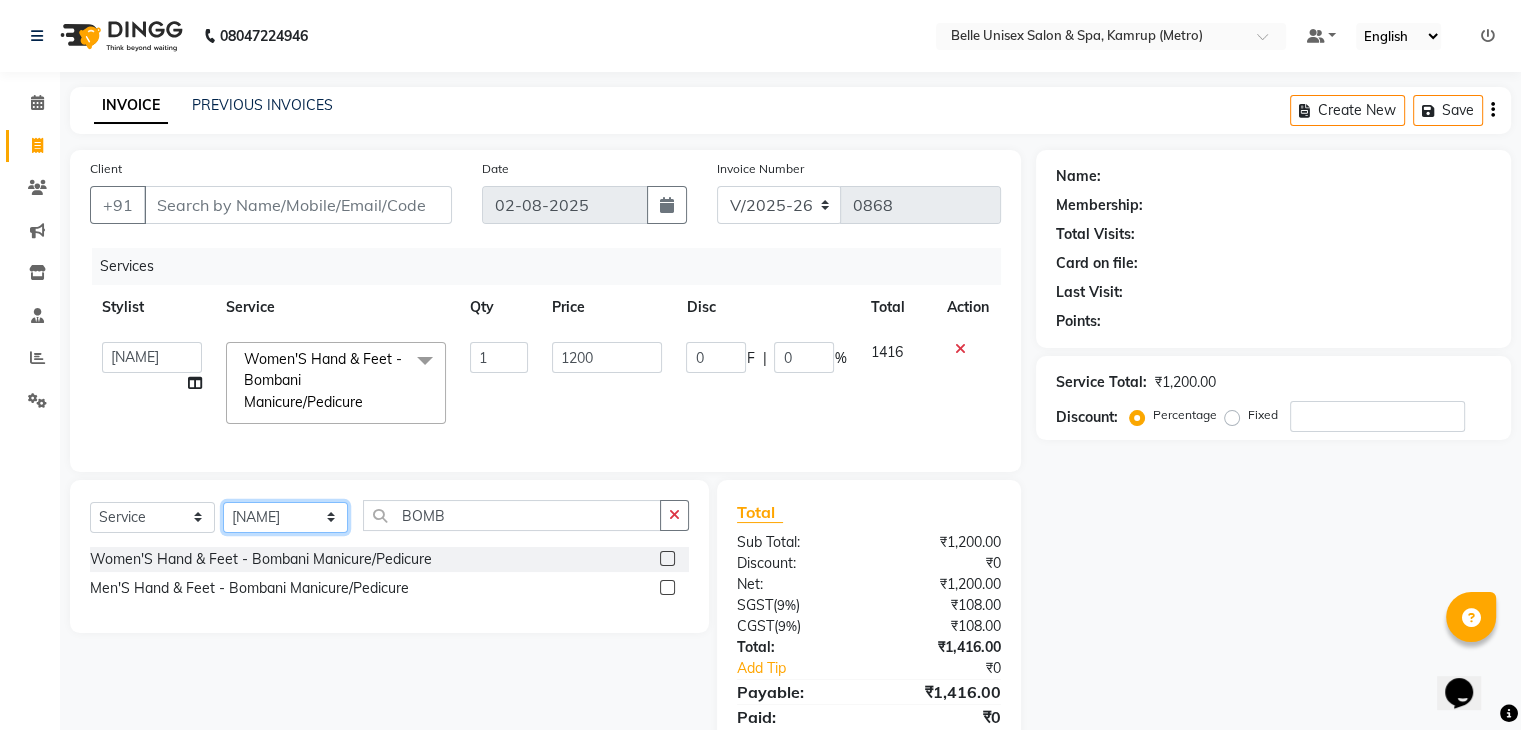 click on "Select Stylist ABBE Admin id ALEX UHD  ASEM  COUNTER SALE  IMLE AO JUPITARA(HK) PURNIMA HK  RANA KANTI SINHA   SABEHA SANGAM THERAPIST SOBITA BU THOIBA M." 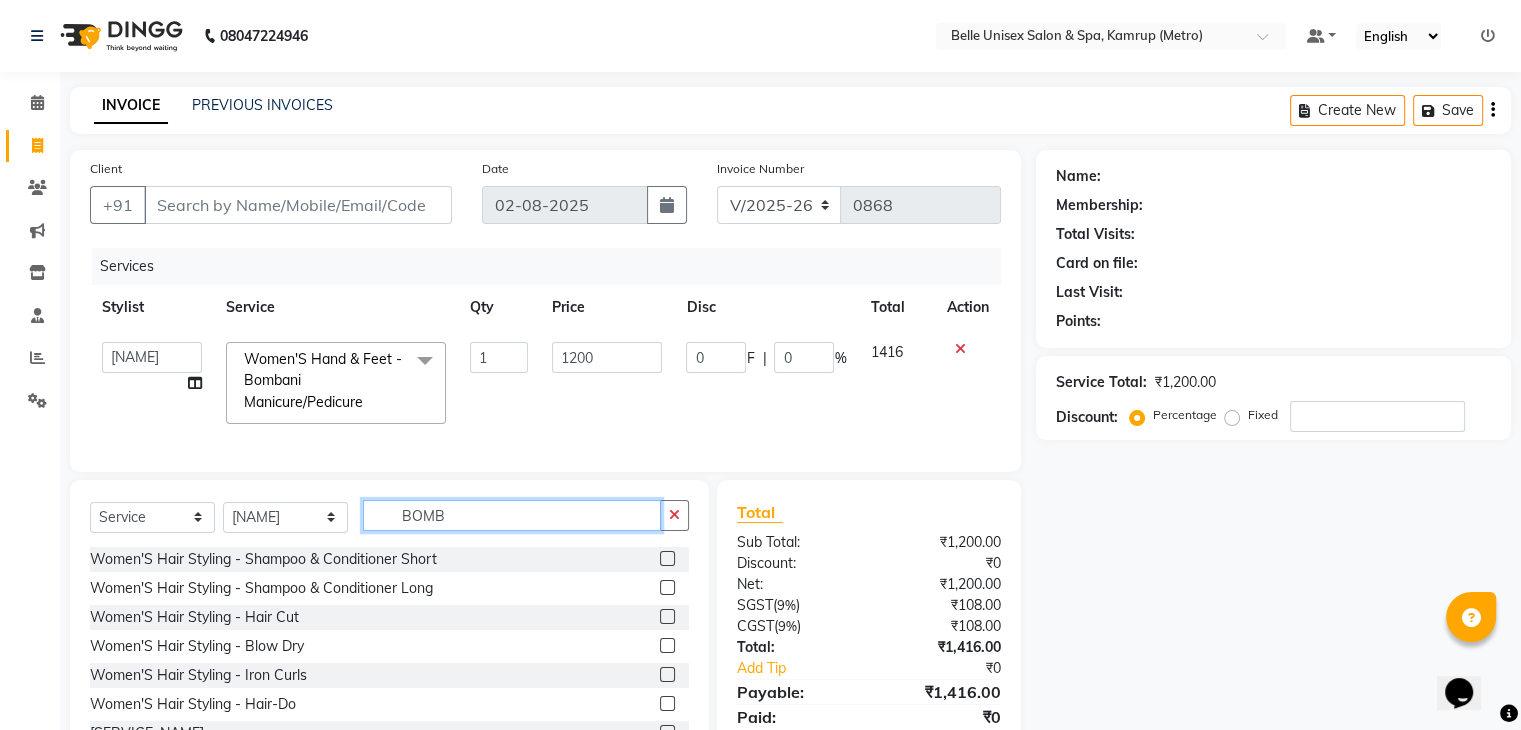 drag, startPoint x: 470, startPoint y: 532, endPoint x: 292, endPoint y: 530, distance: 178.01123 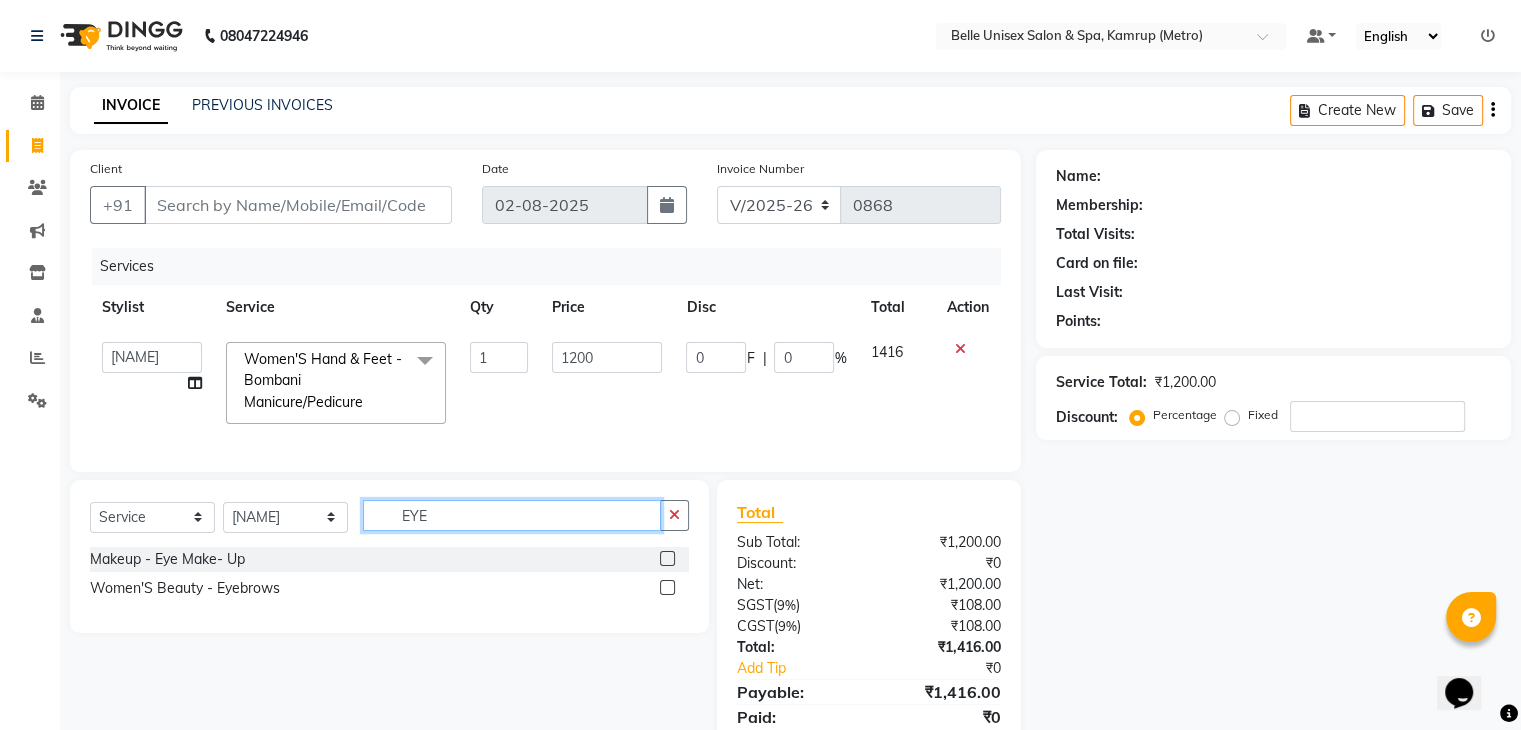 type on "EYE" 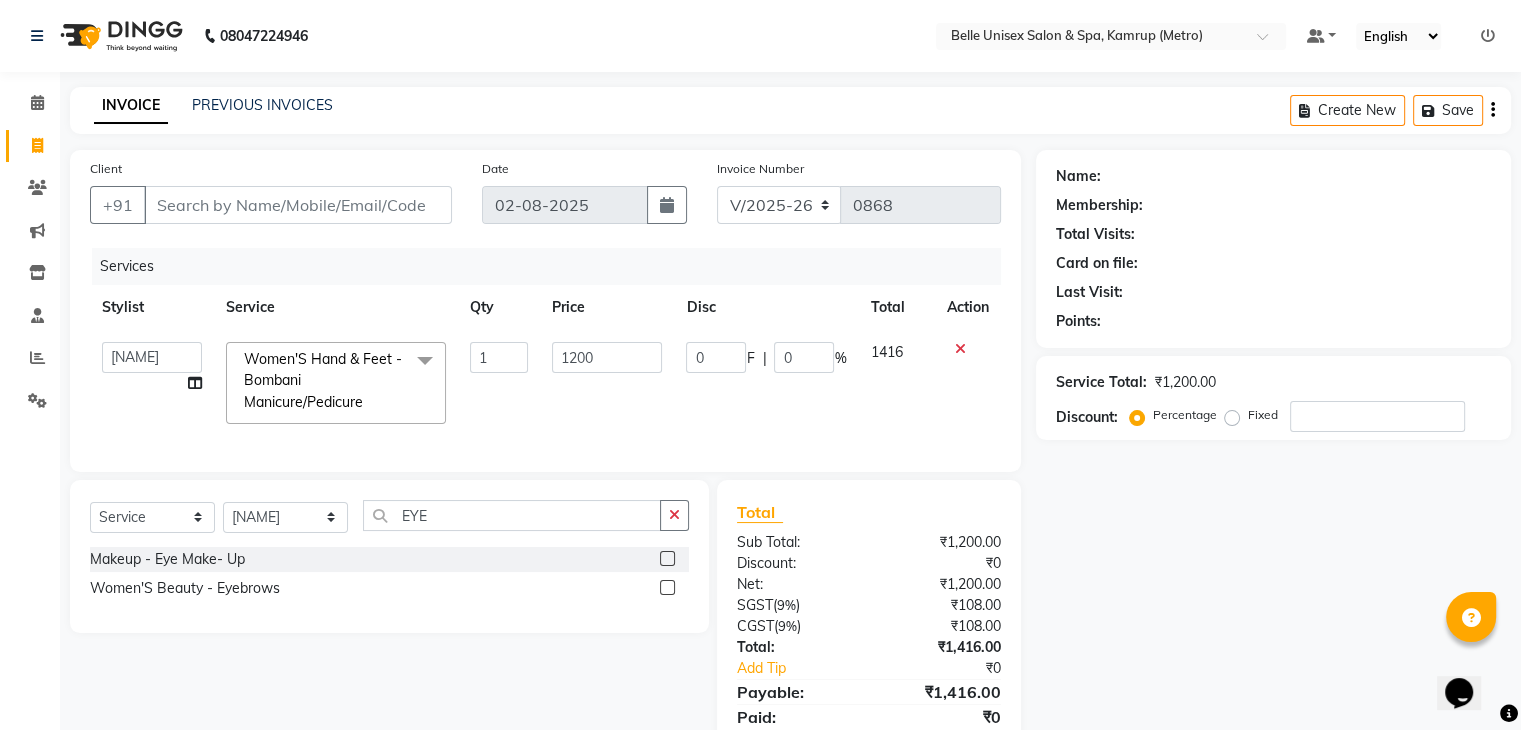 click 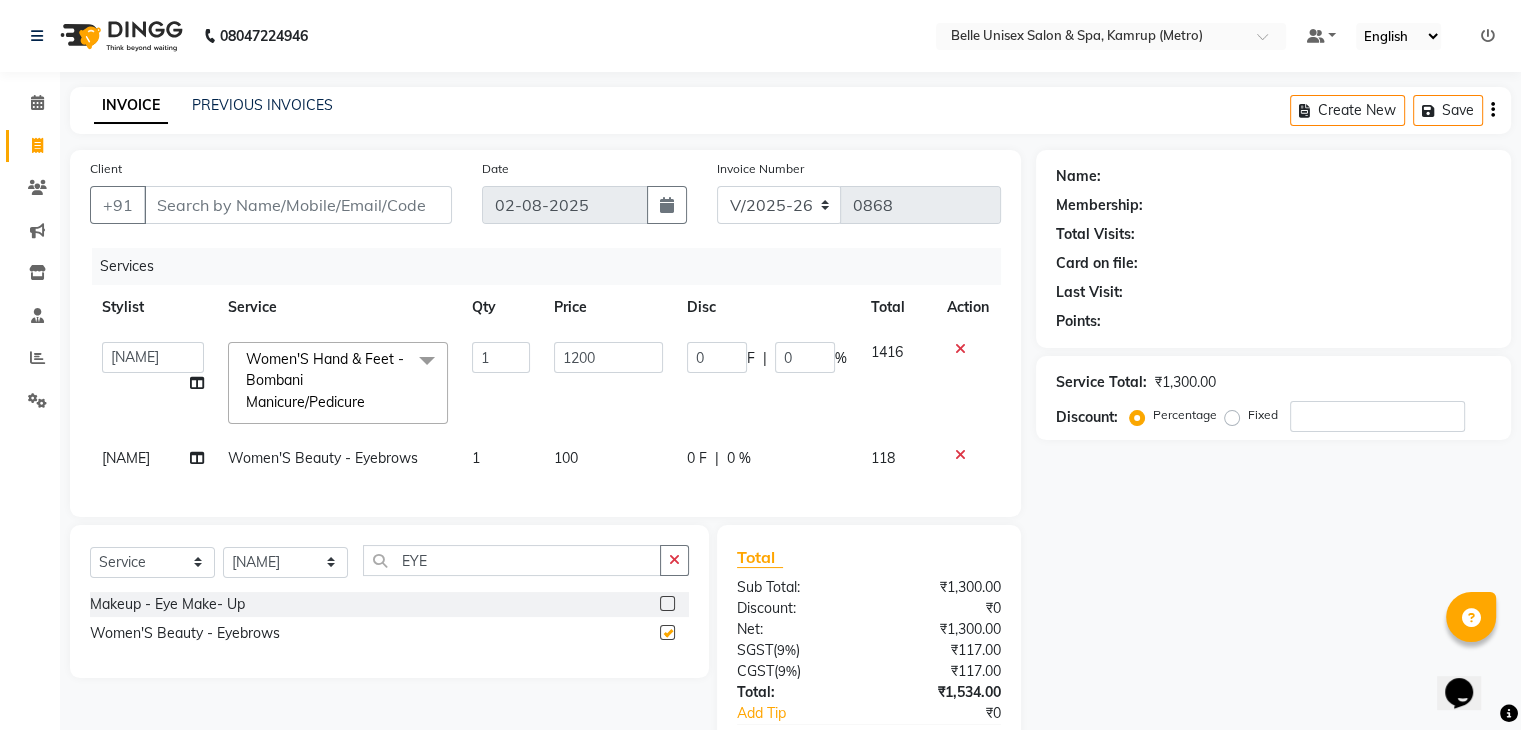 checkbox on "false" 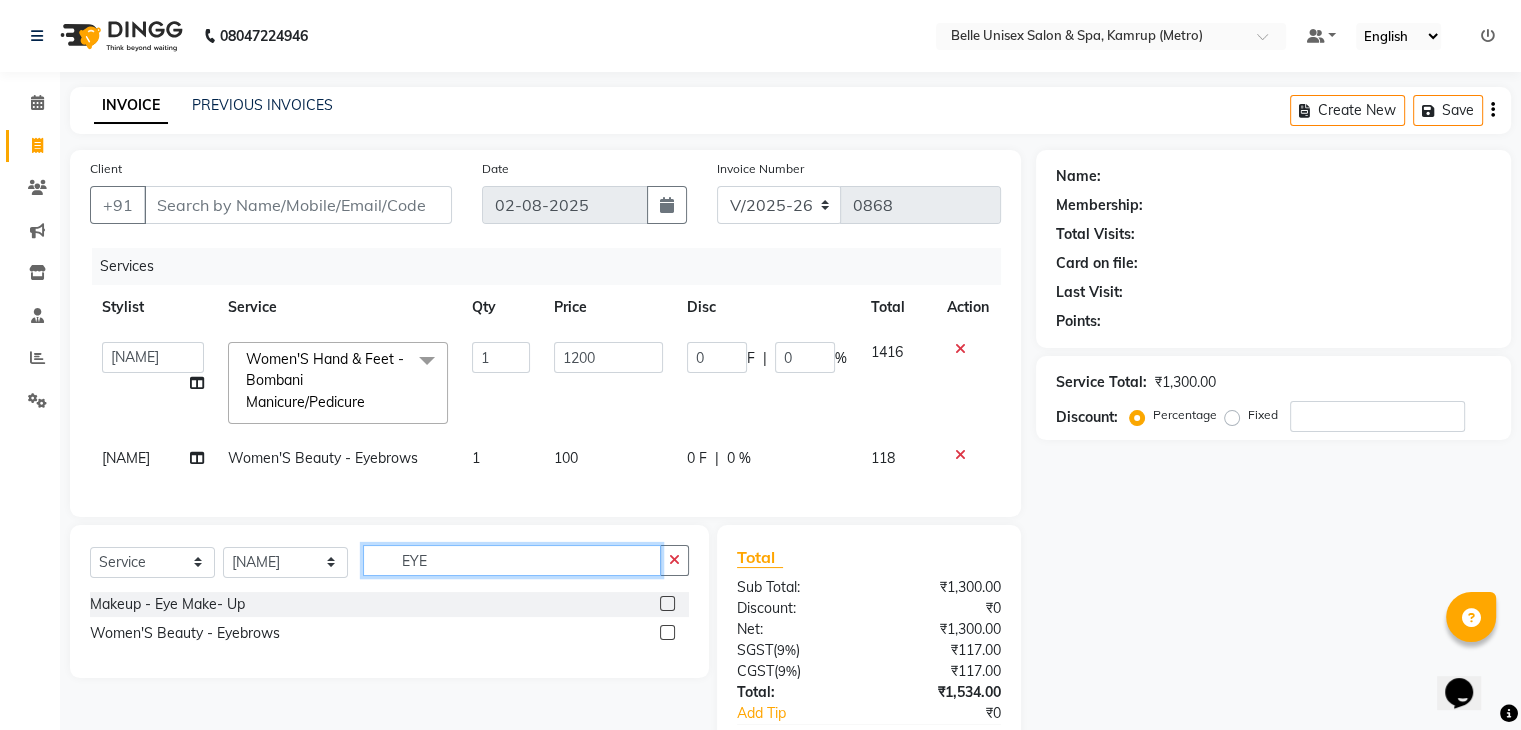 drag, startPoint x: 499, startPoint y: 572, endPoint x: 142, endPoint y: 582, distance: 357.14 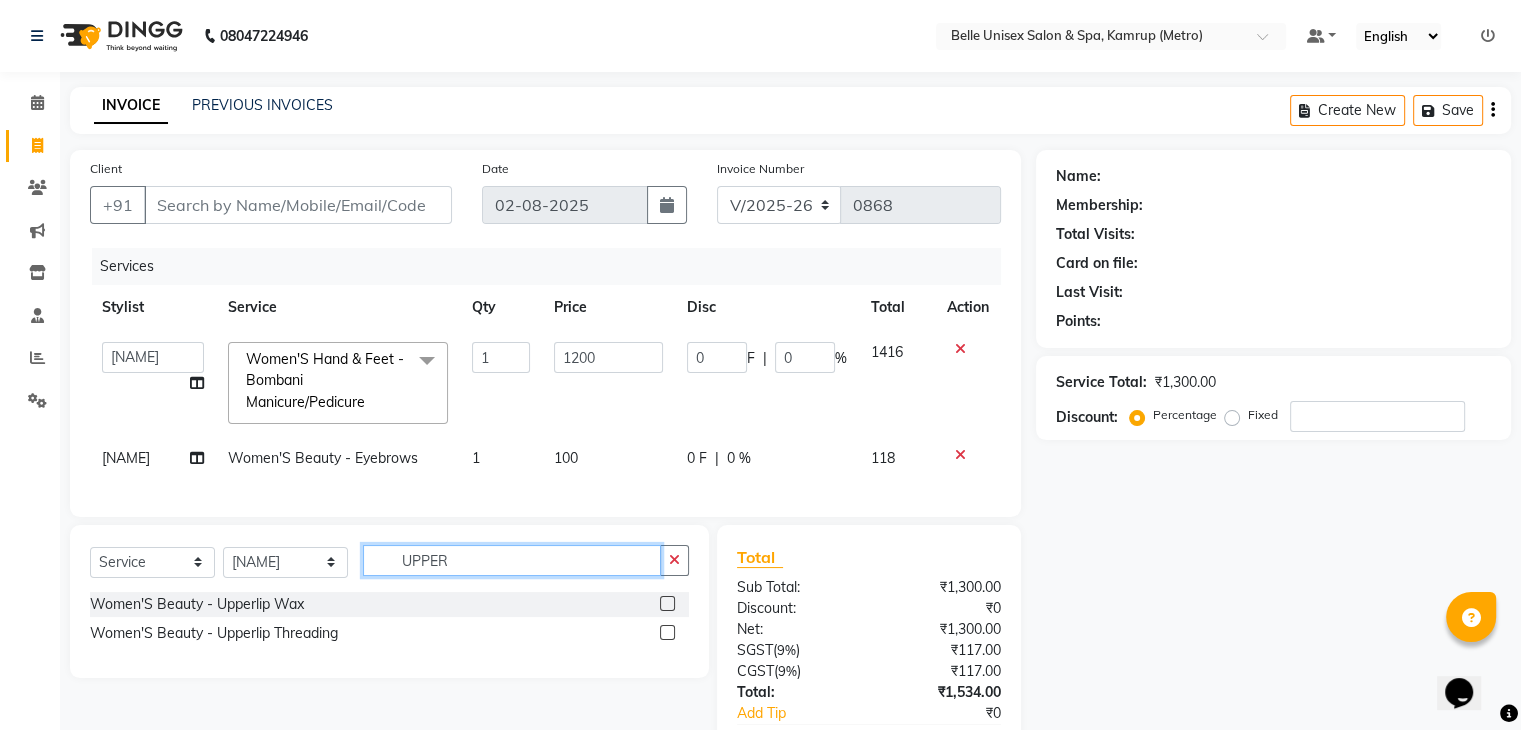 type on "UPPER" 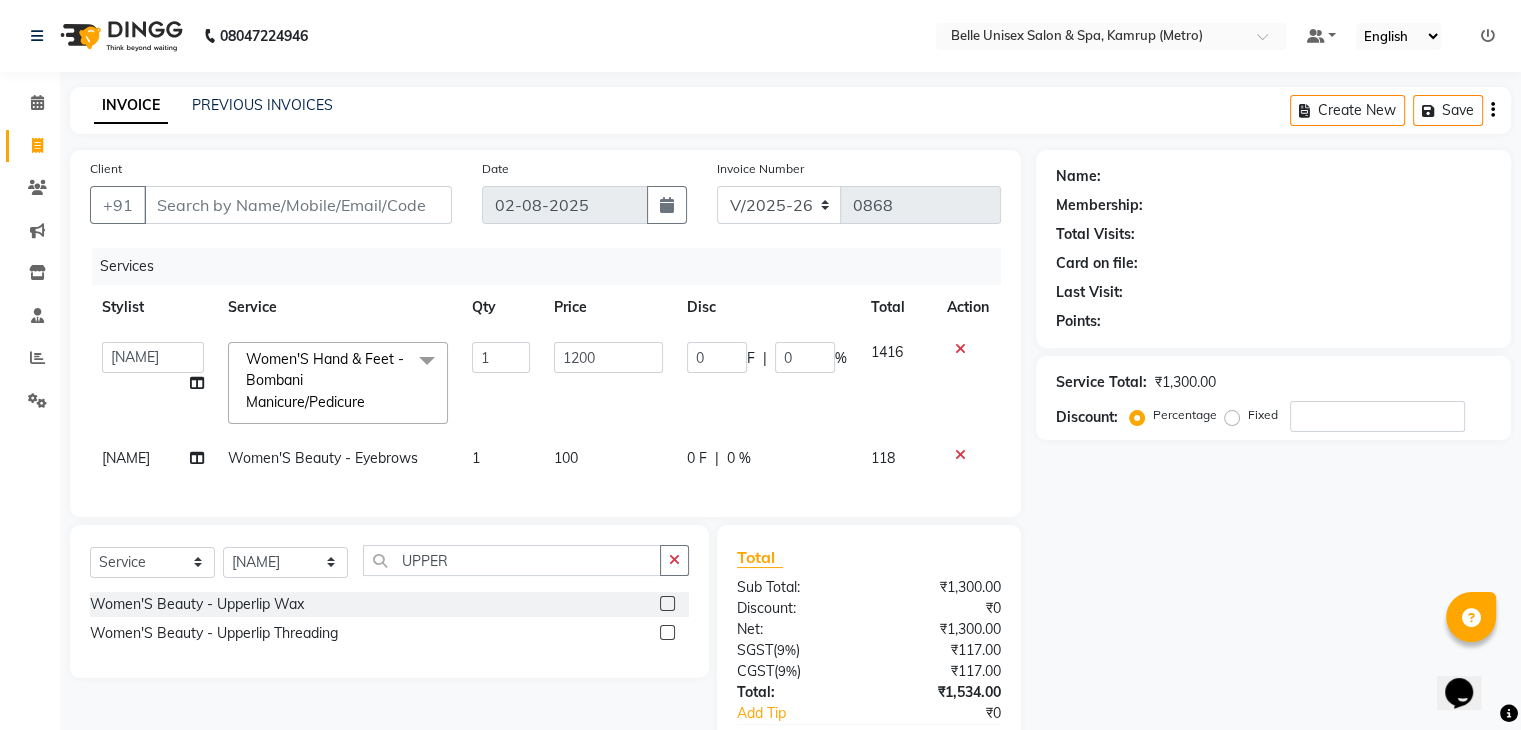 click 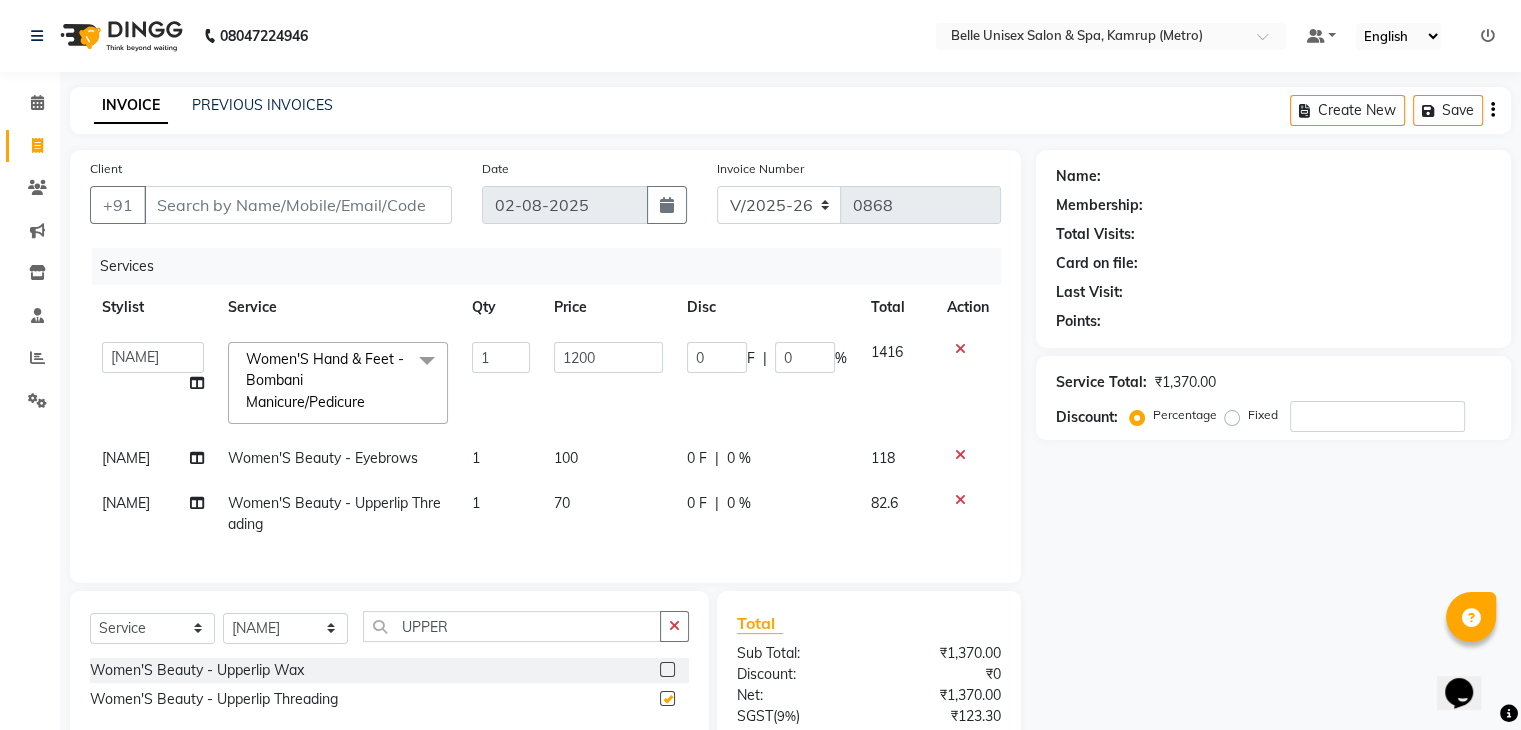 checkbox on "false" 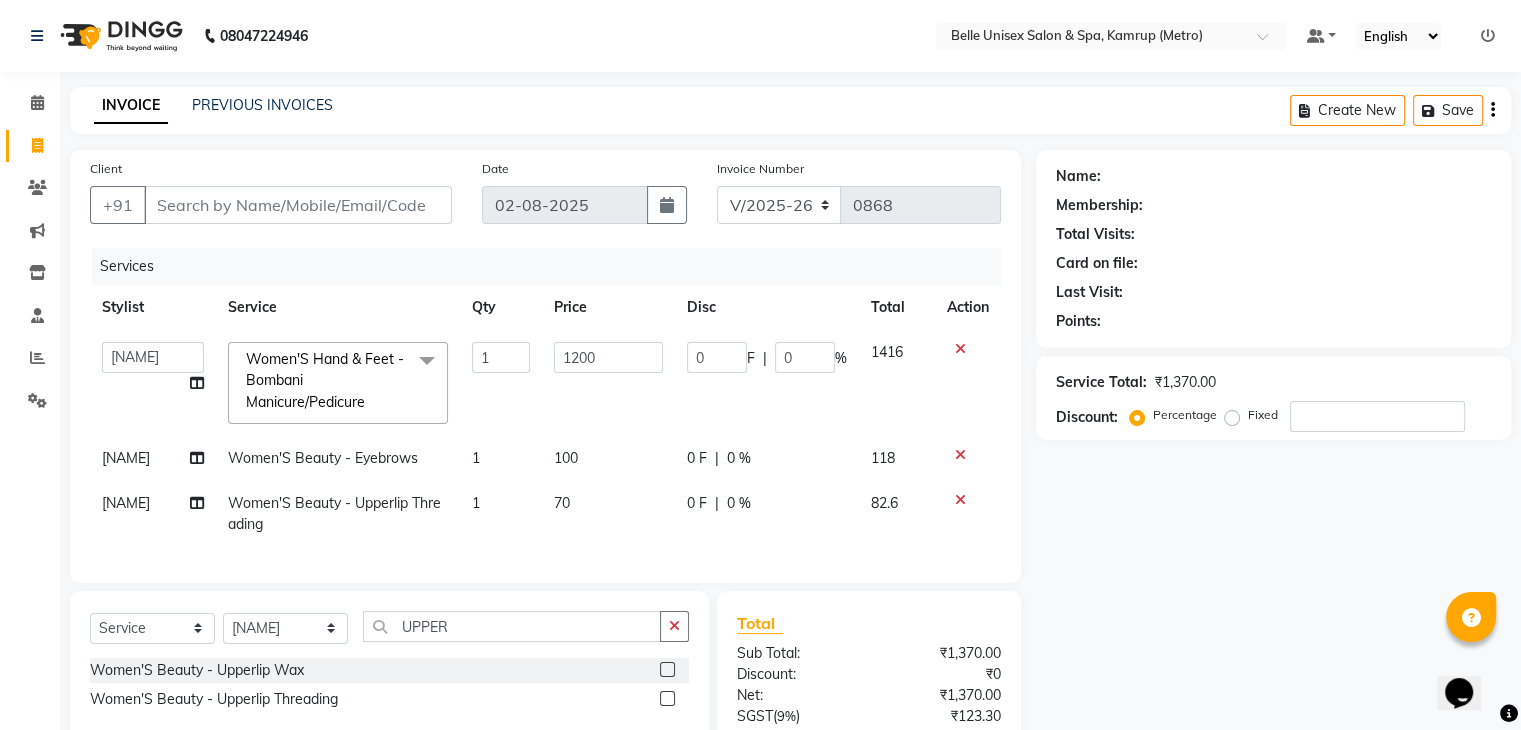scroll, scrollTop: 100, scrollLeft: 0, axis: vertical 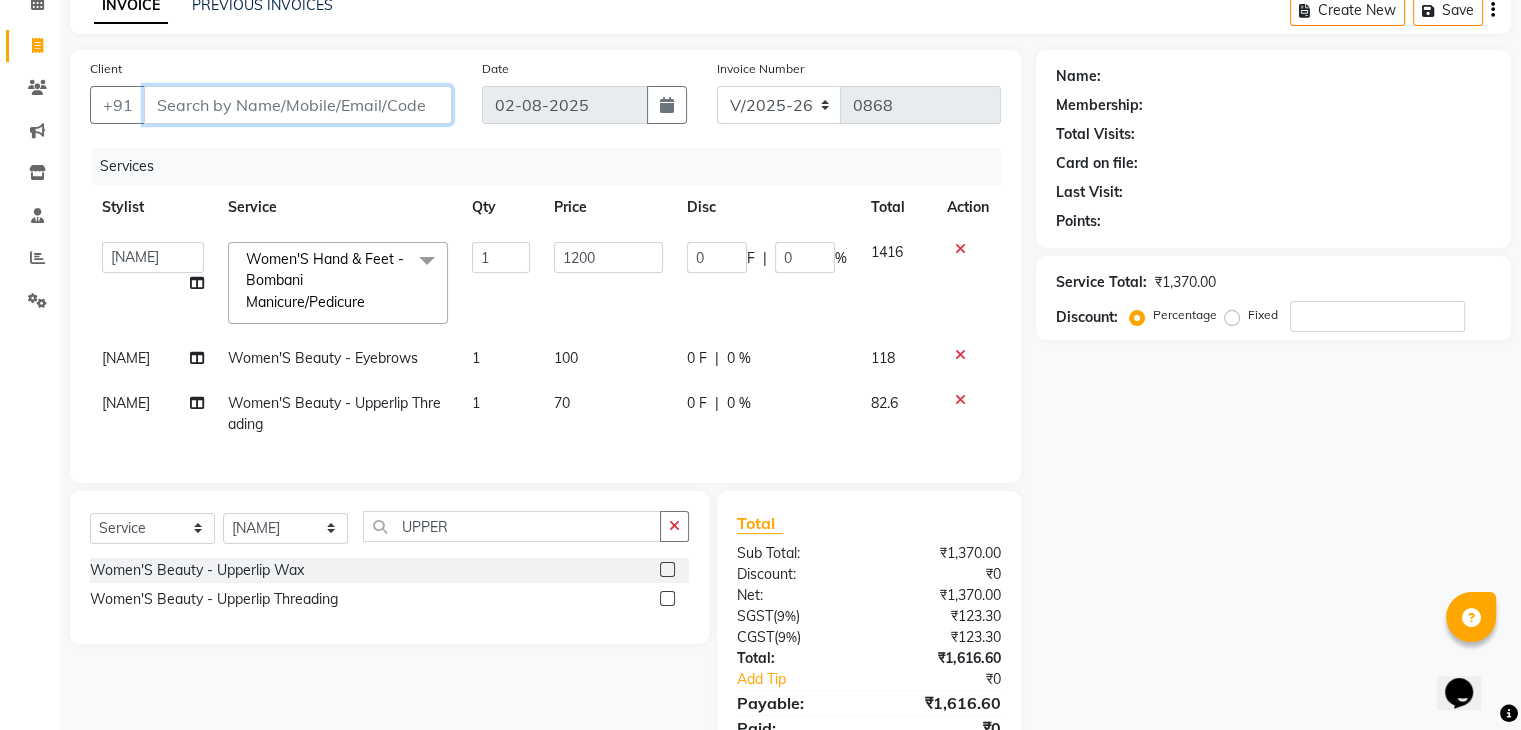 click on "Client" at bounding box center [298, 105] 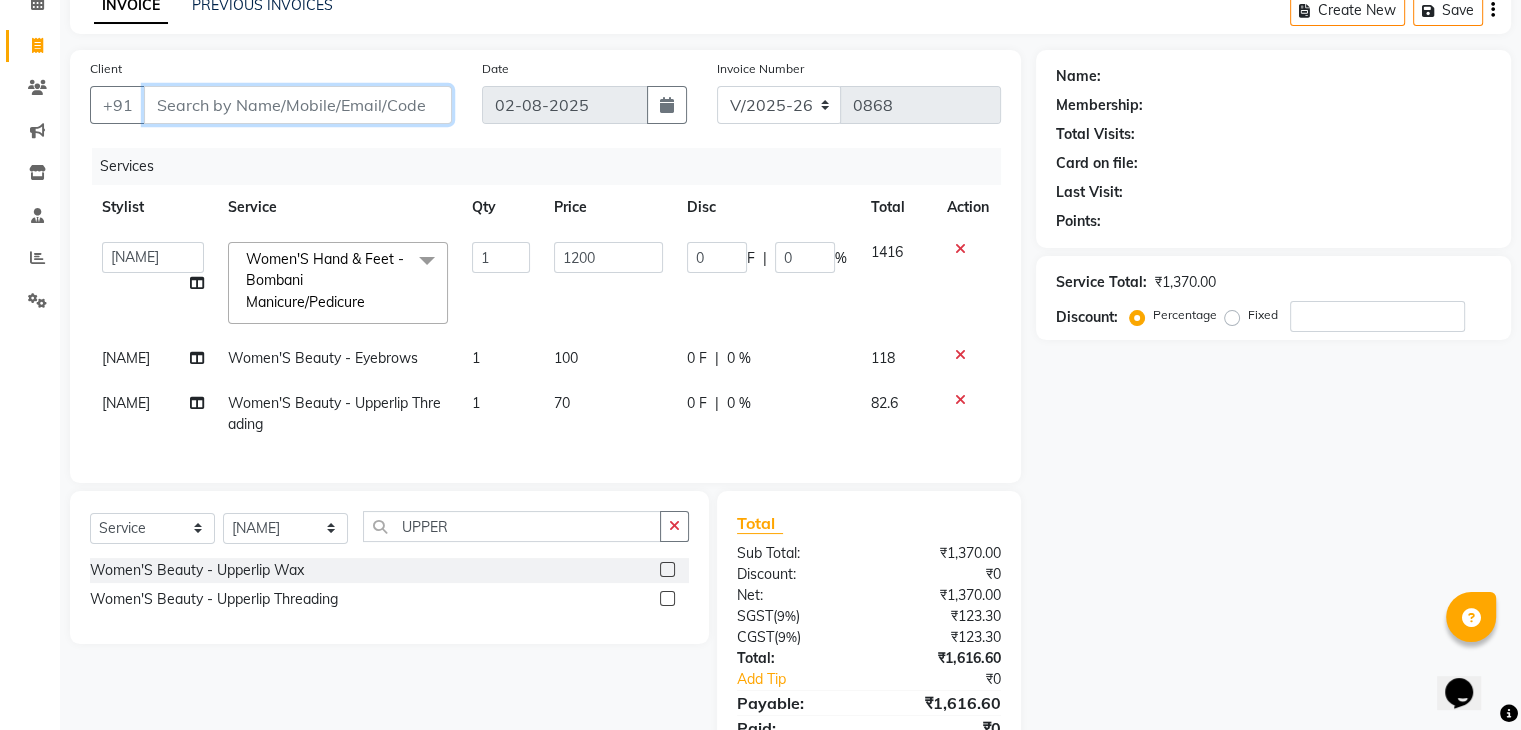 type on "7" 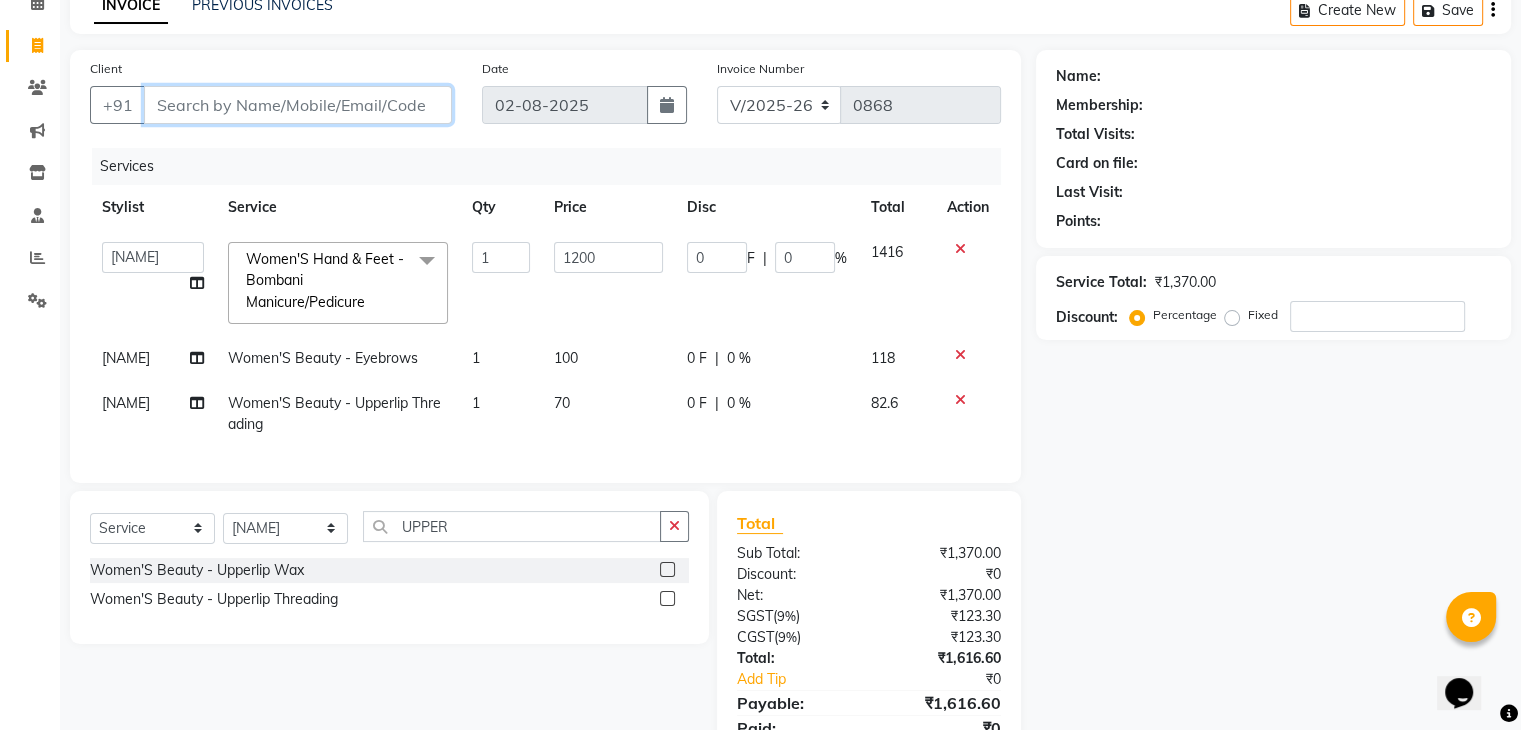 type on "0" 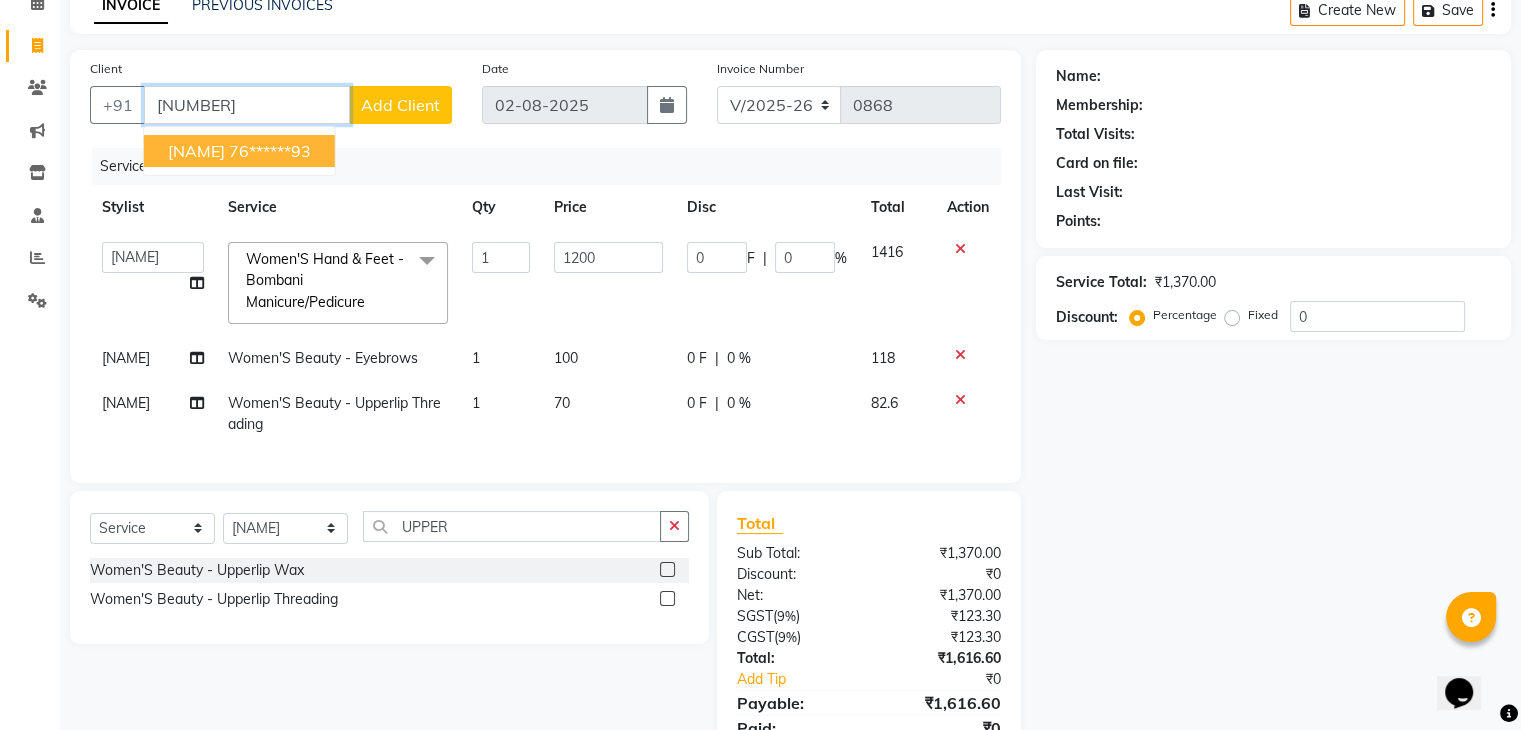 click on "76******93" at bounding box center [270, 151] 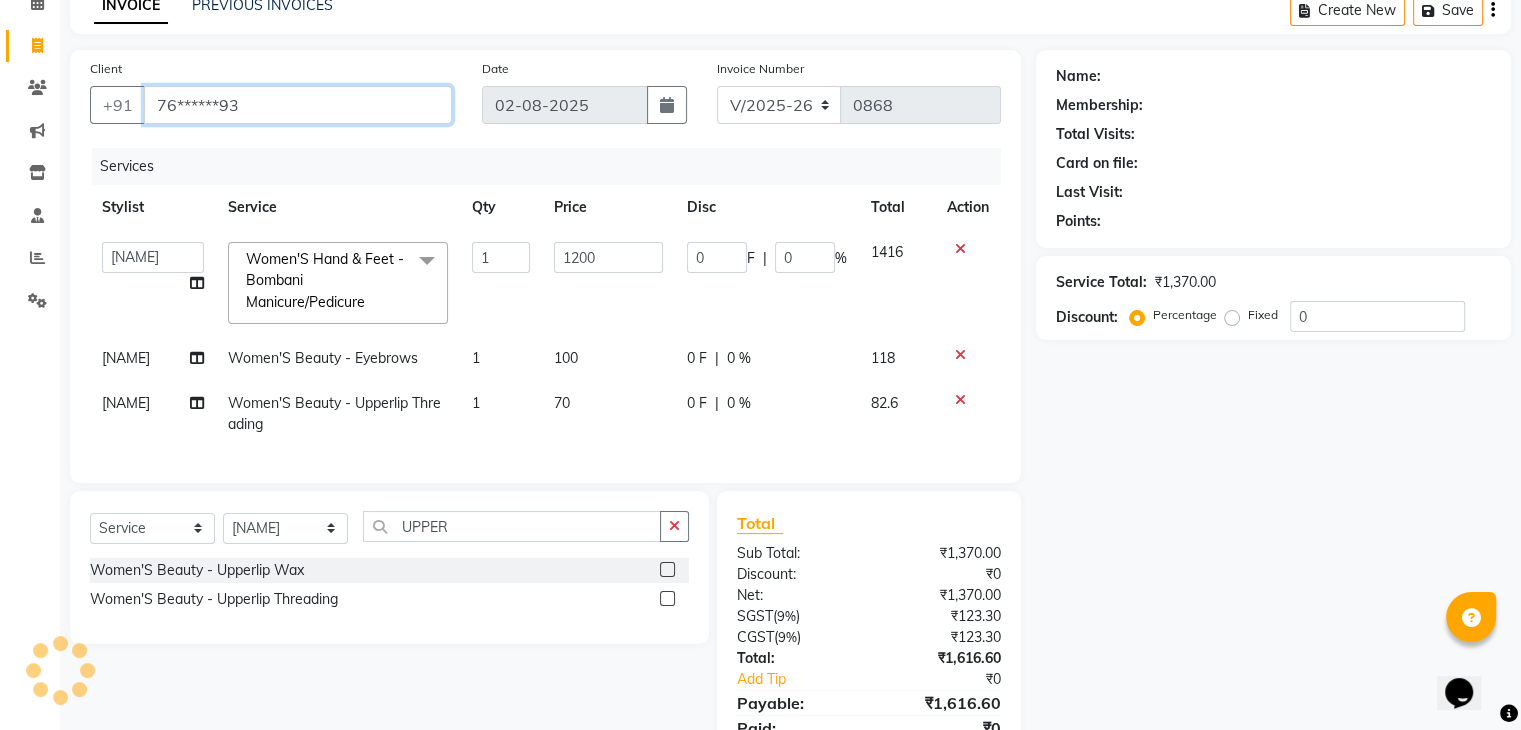 type on "76******93" 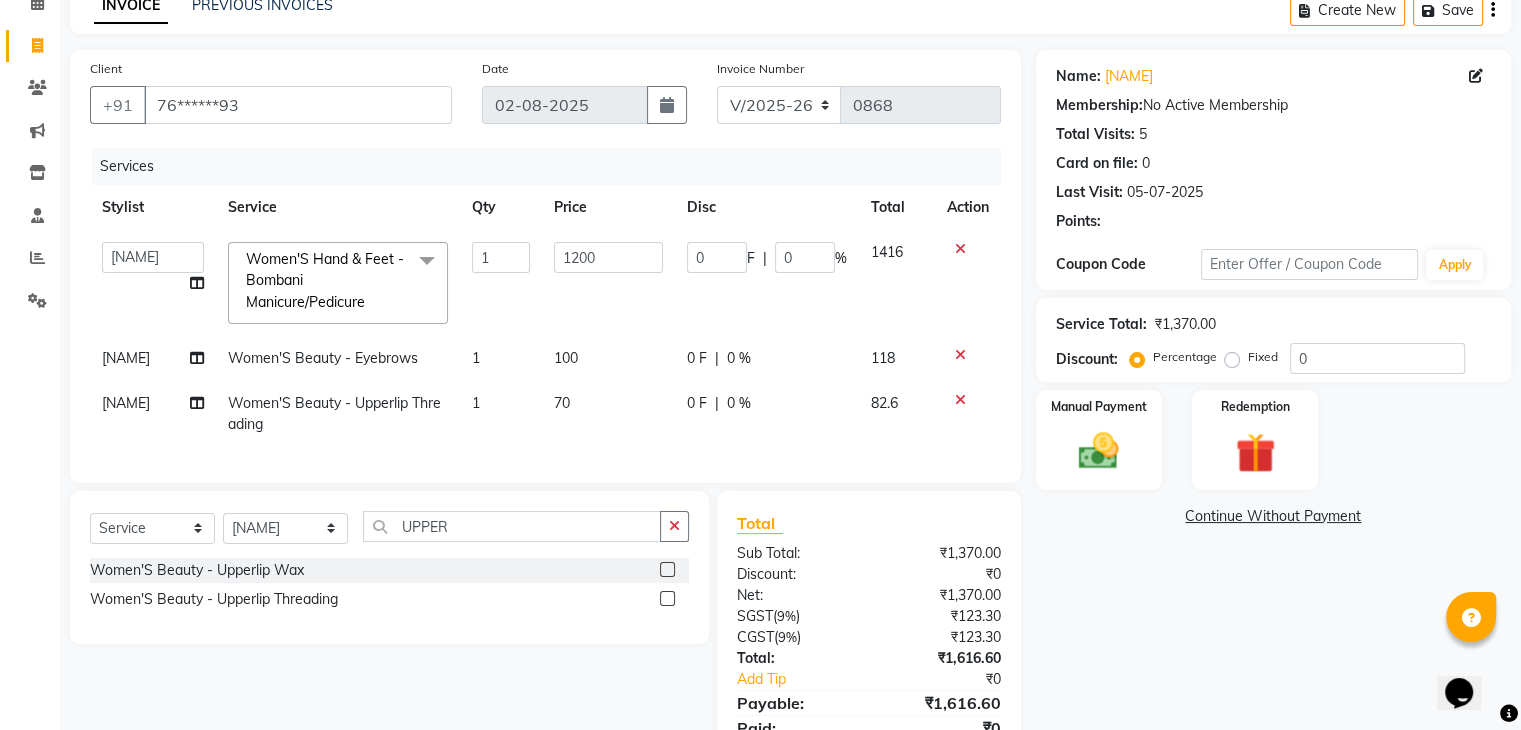 scroll, scrollTop: 200, scrollLeft: 0, axis: vertical 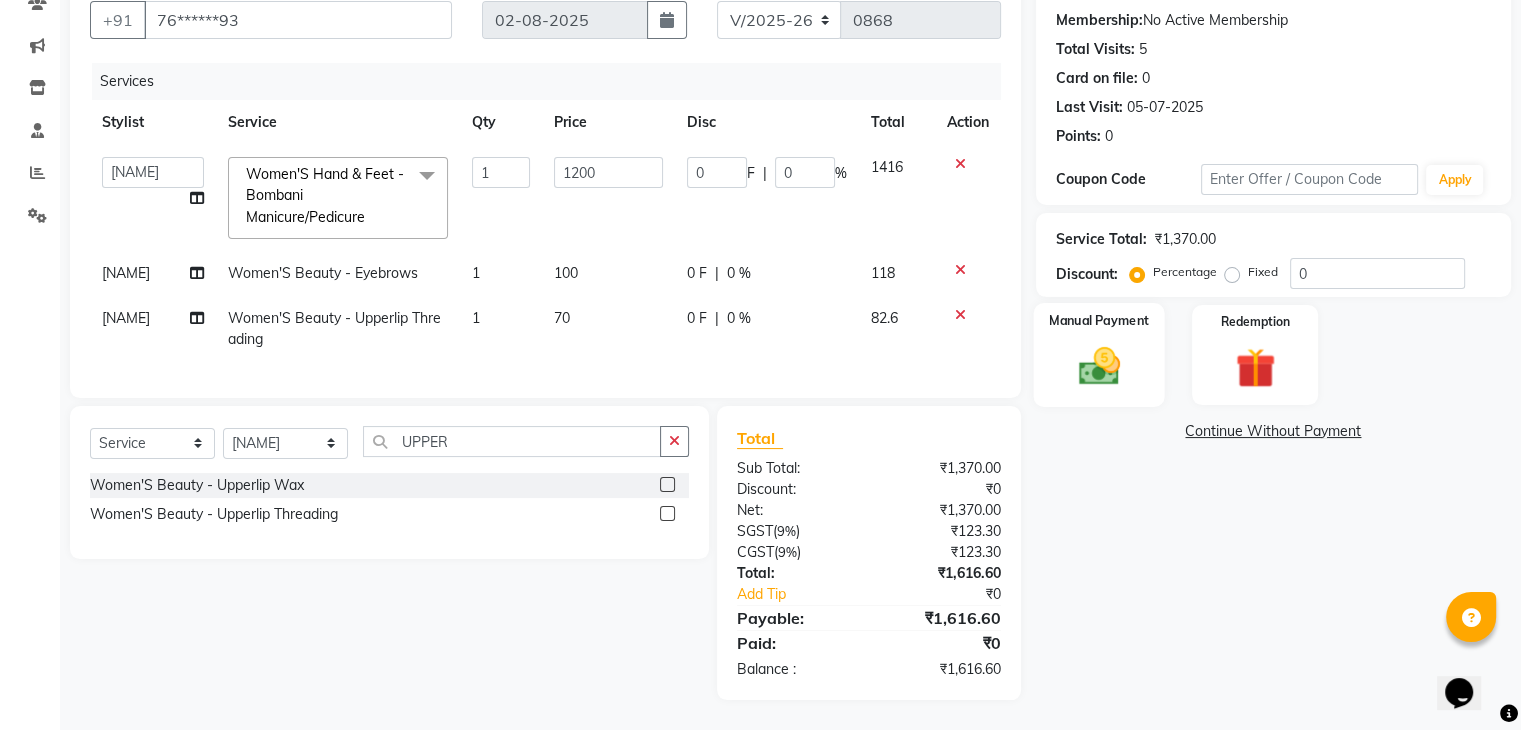 click on "Manual Payment" 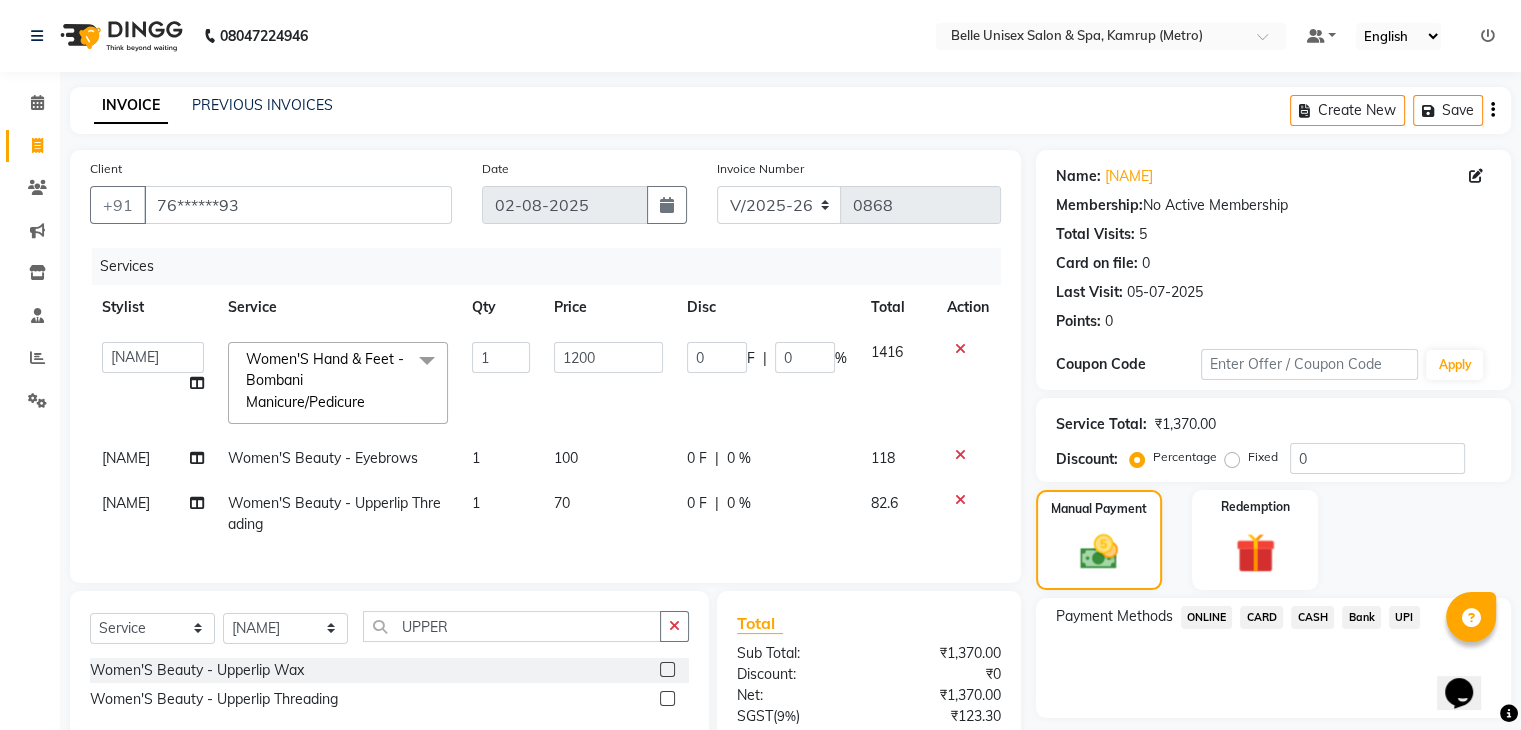 scroll, scrollTop: 200, scrollLeft: 0, axis: vertical 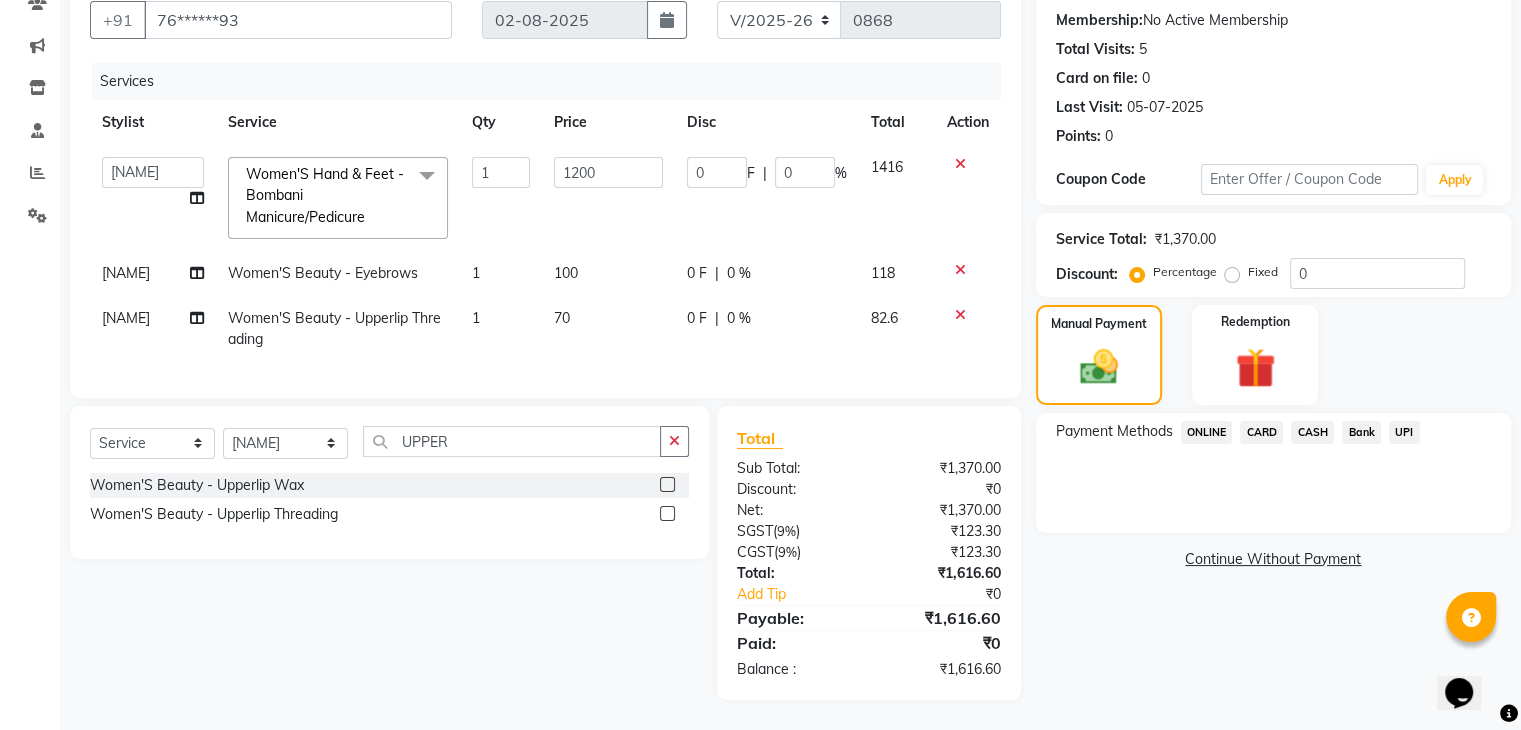 click on "ONLINE" 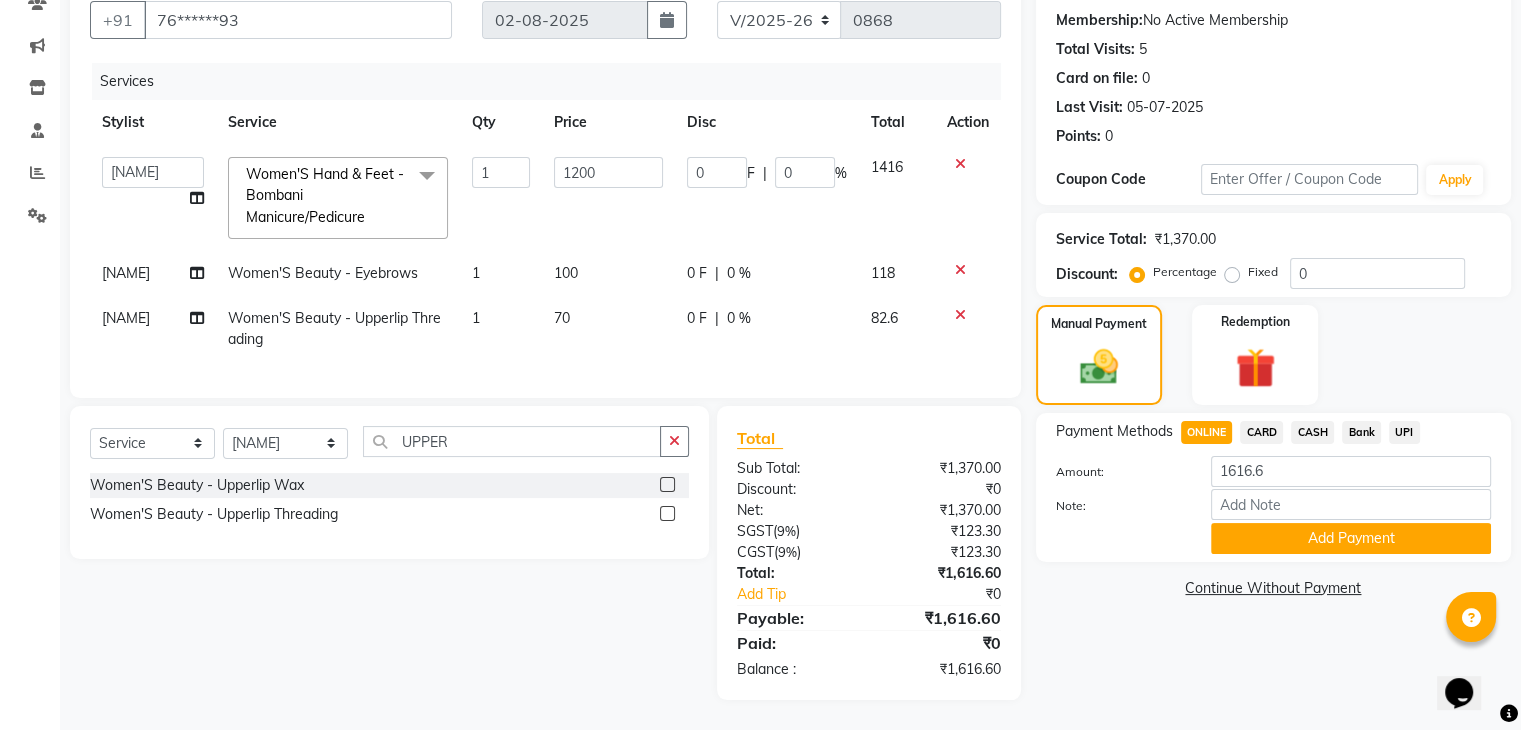 click on "Fixed" 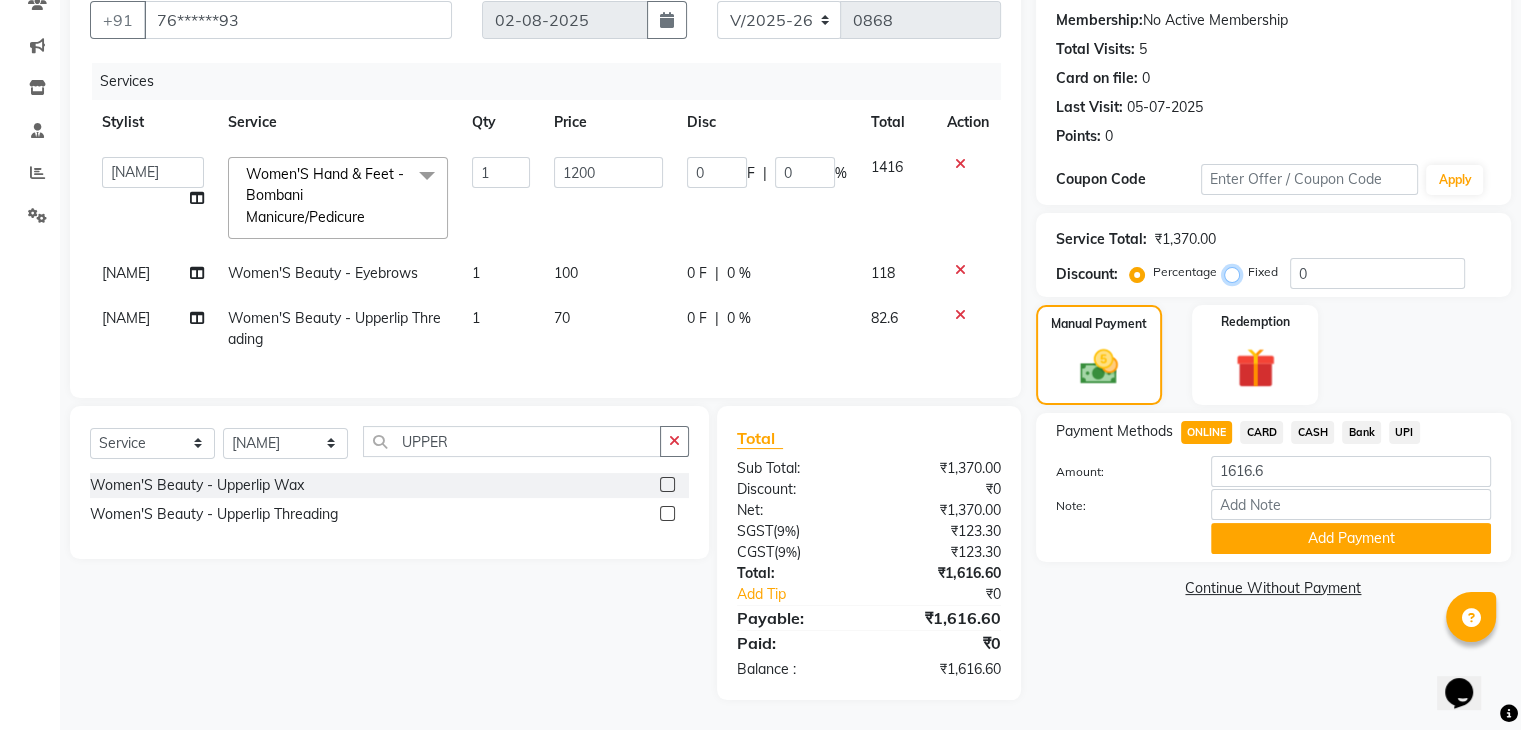 click on "Fixed" at bounding box center (1236, 272) 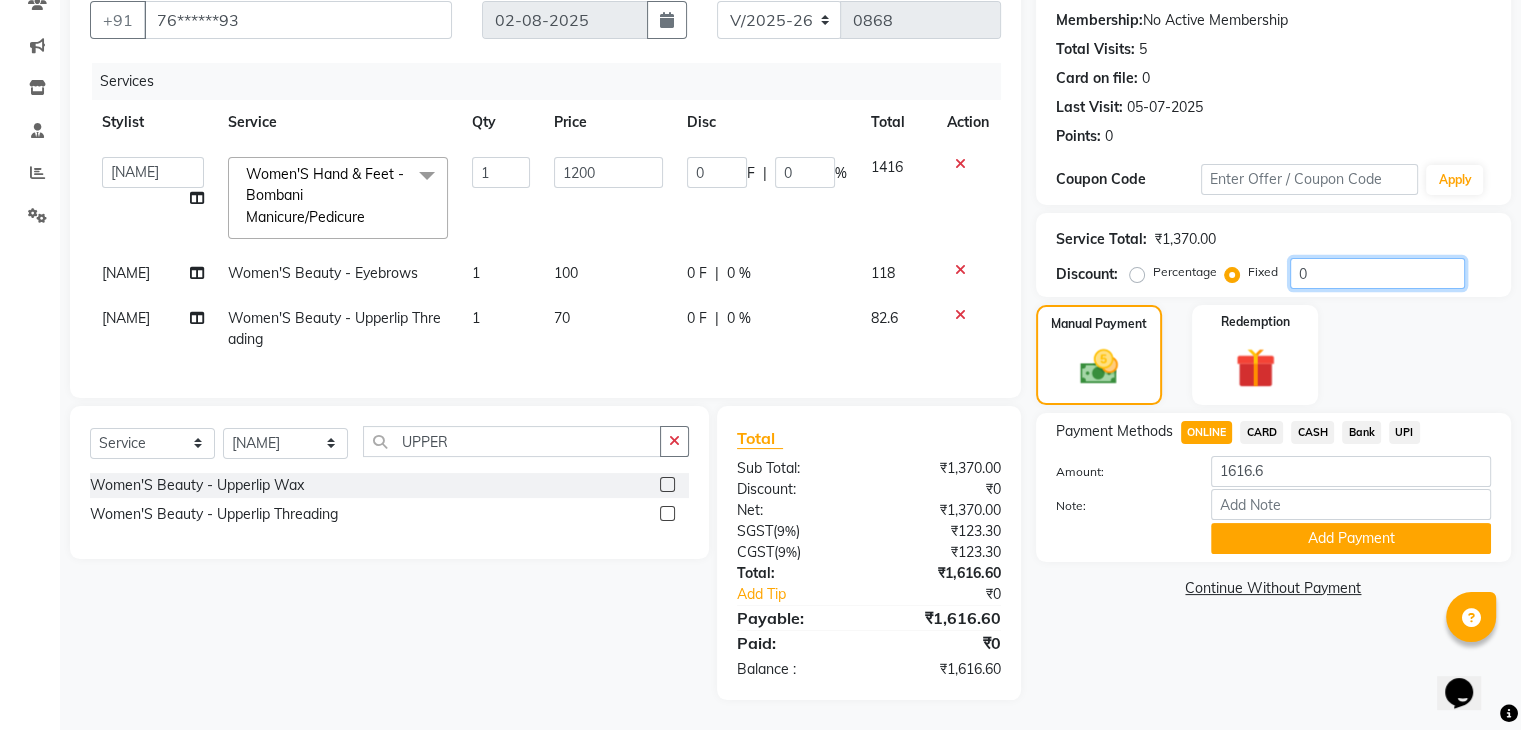 click on "0" 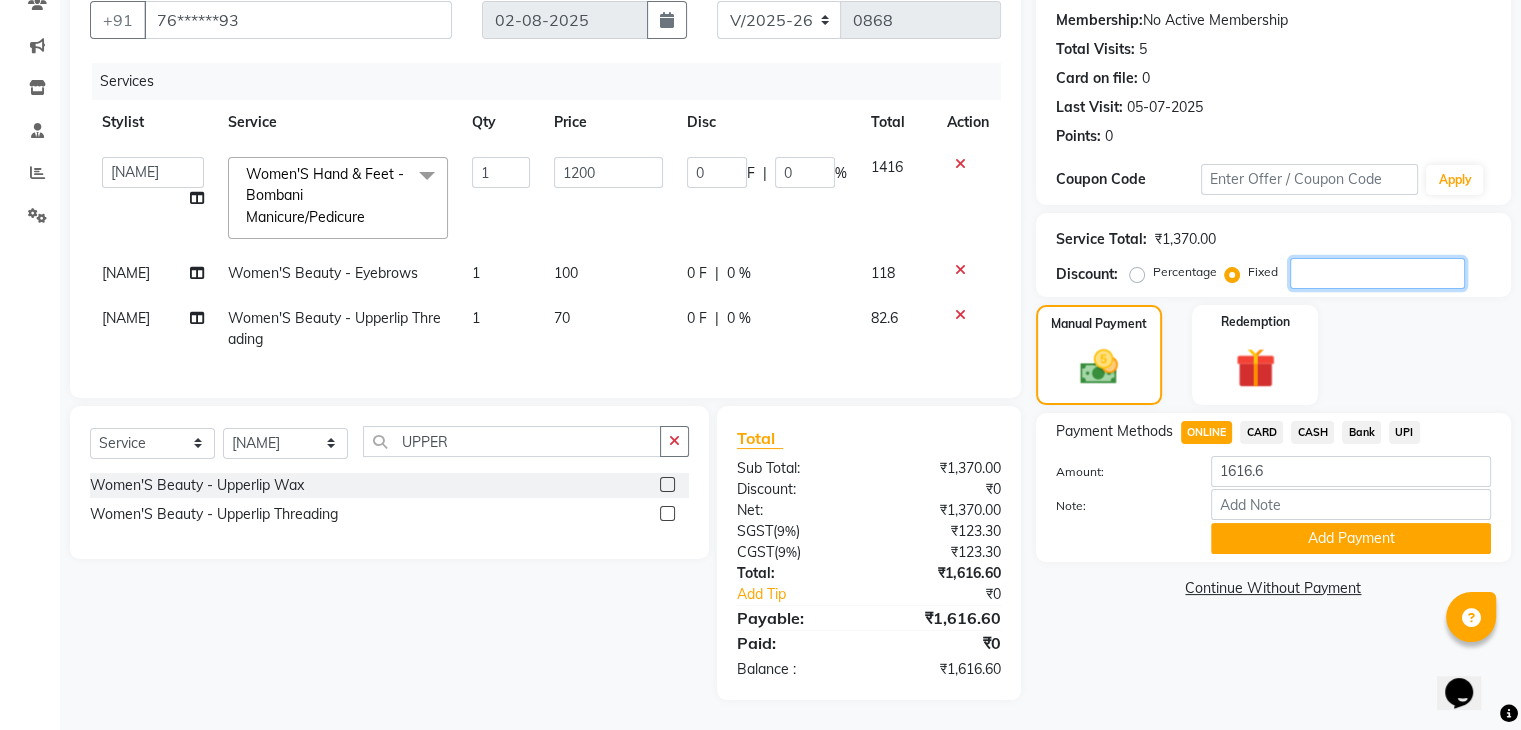 type on ".6" 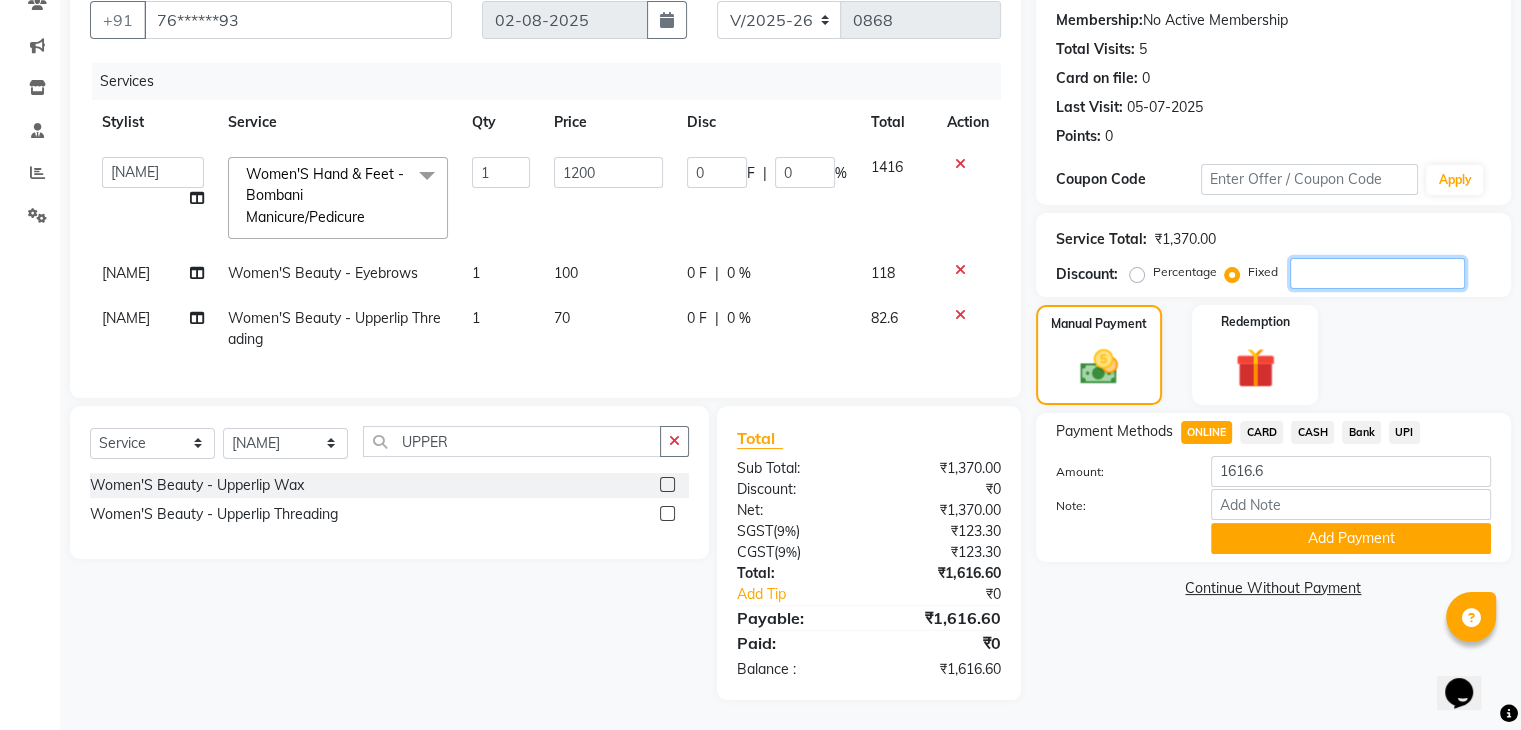 type on "0.53" 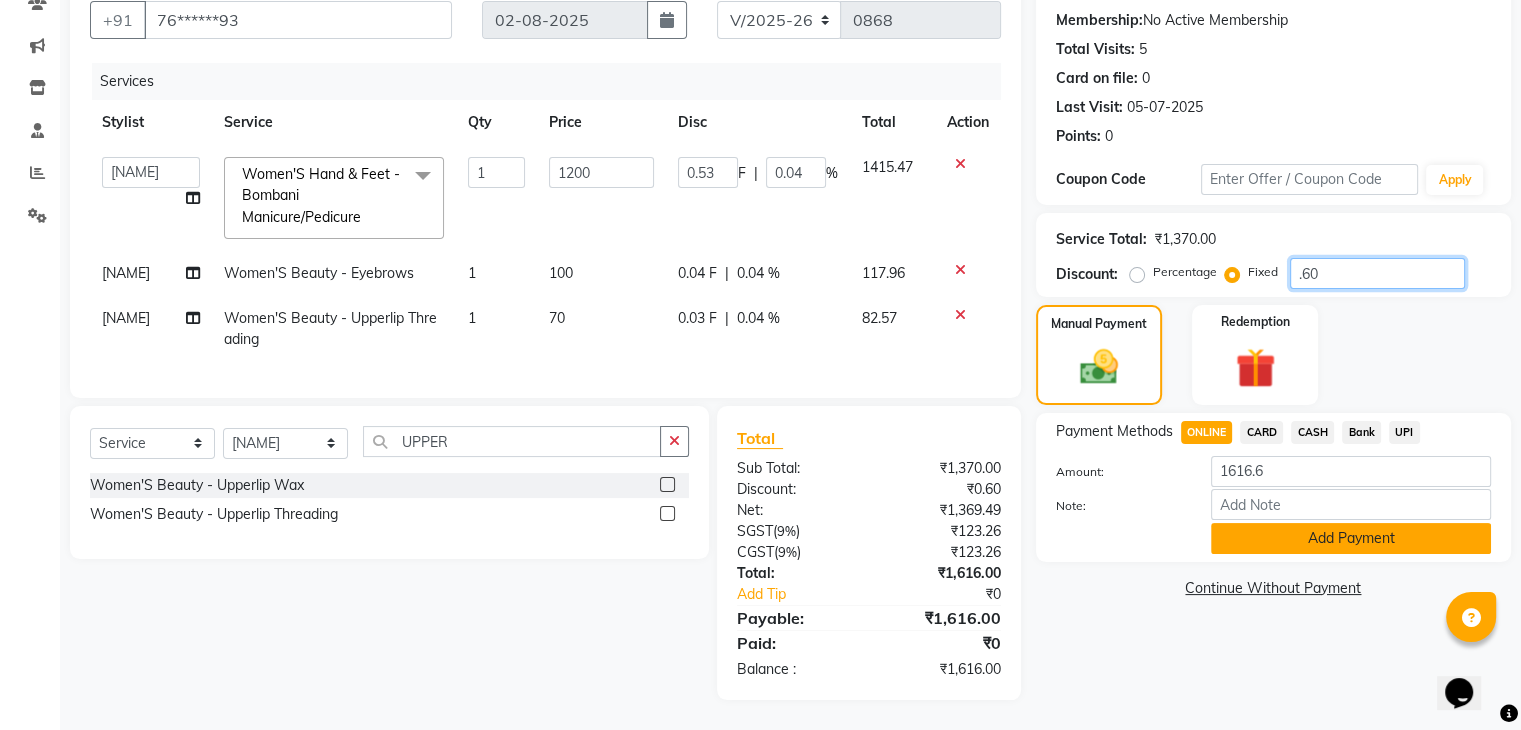 type on ".60" 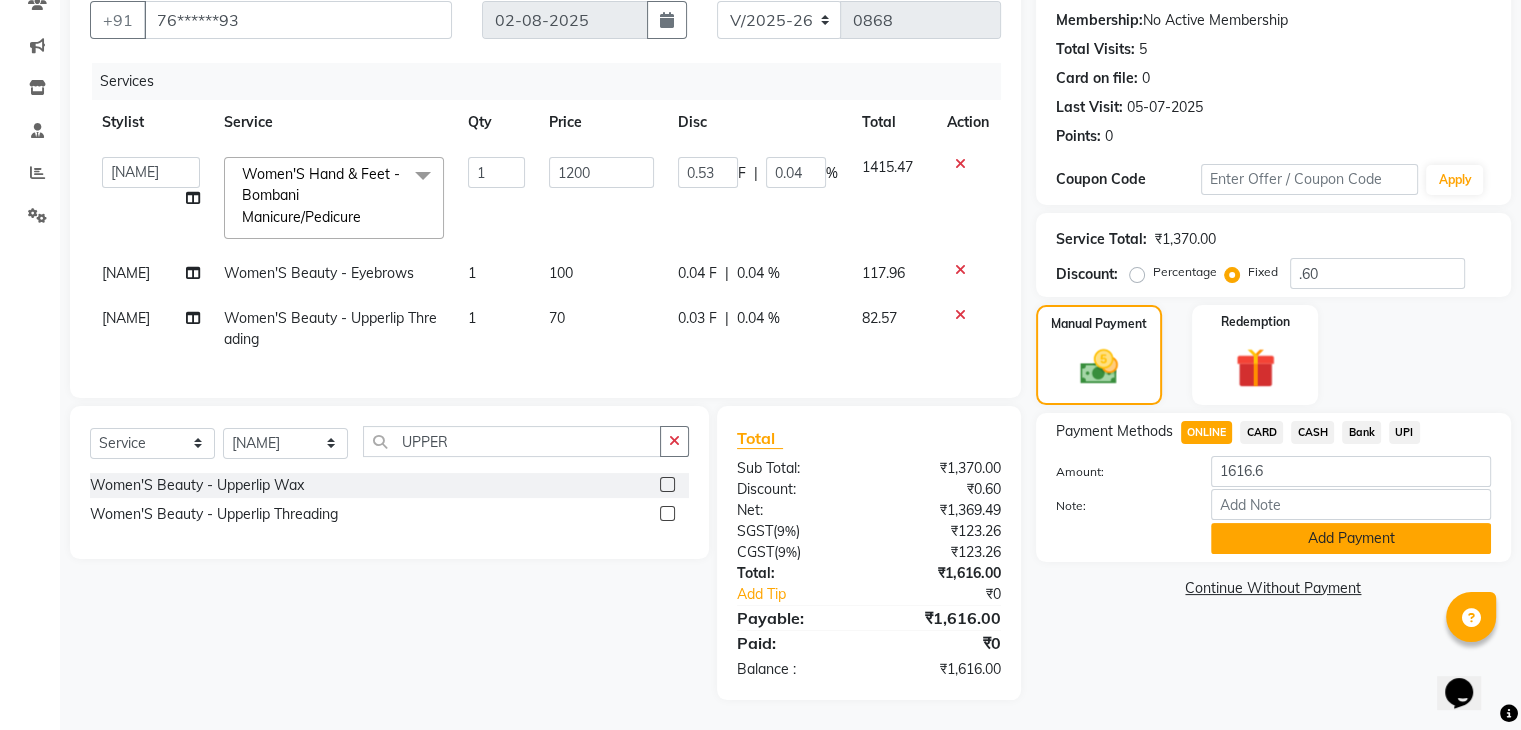 click on "Add Payment" 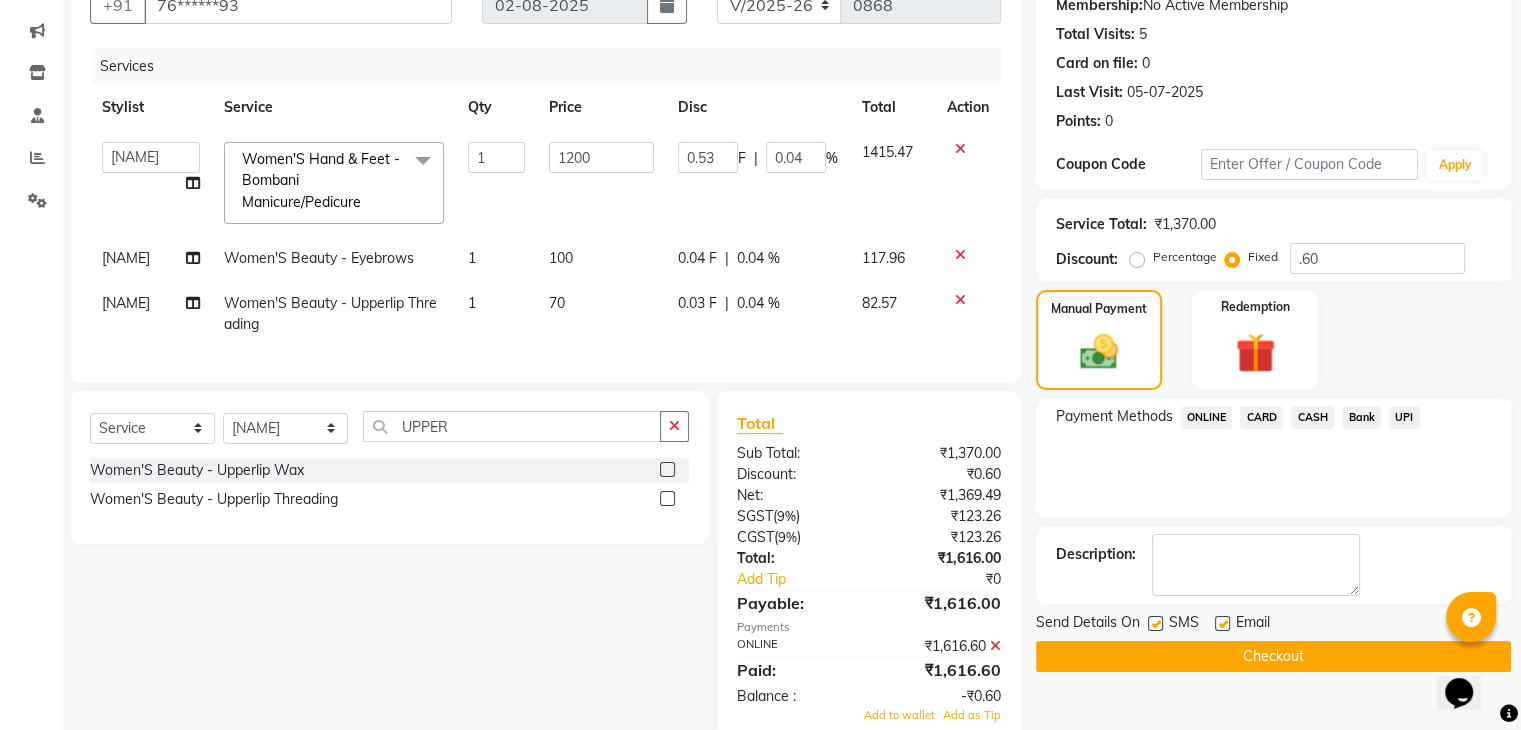scroll, scrollTop: 260, scrollLeft: 0, axis: vertical 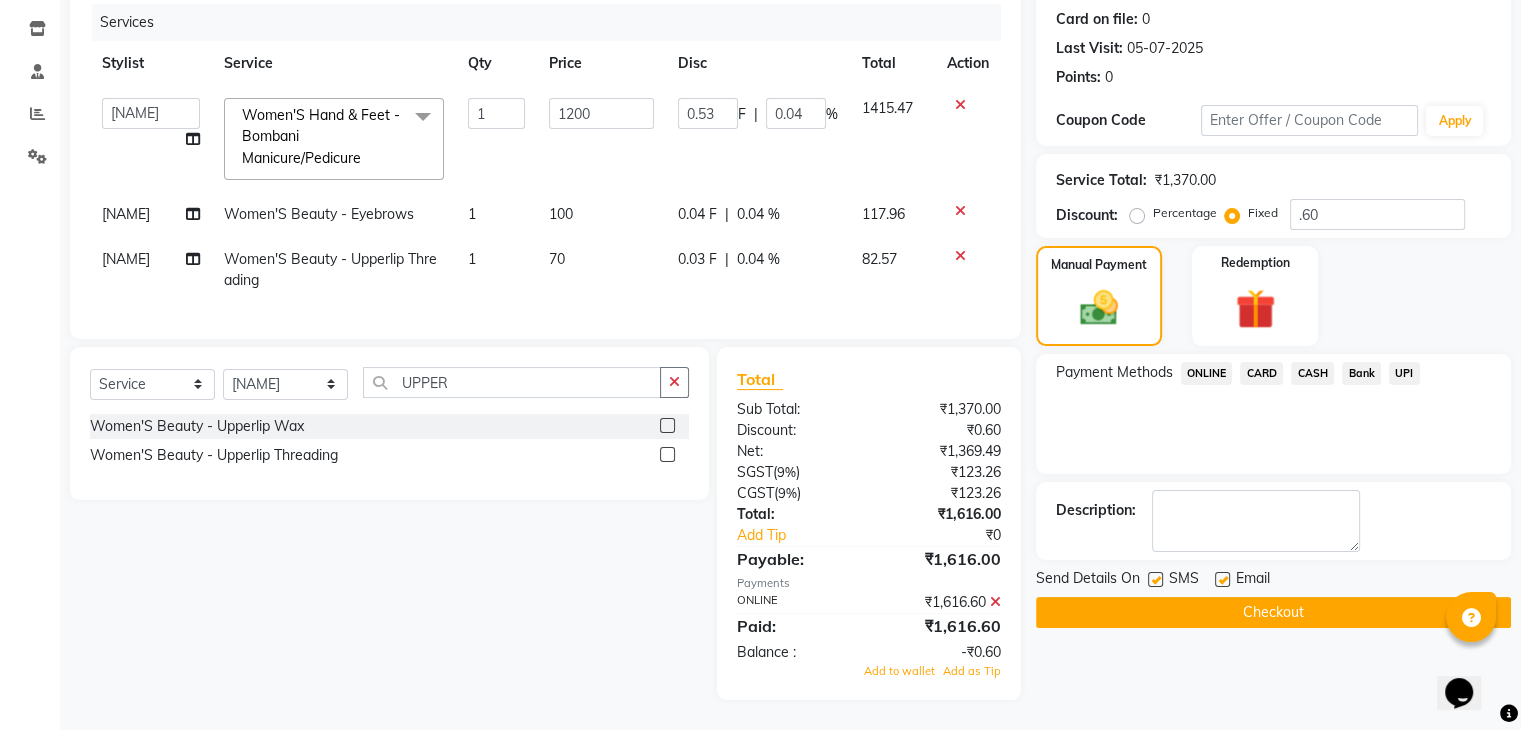 click 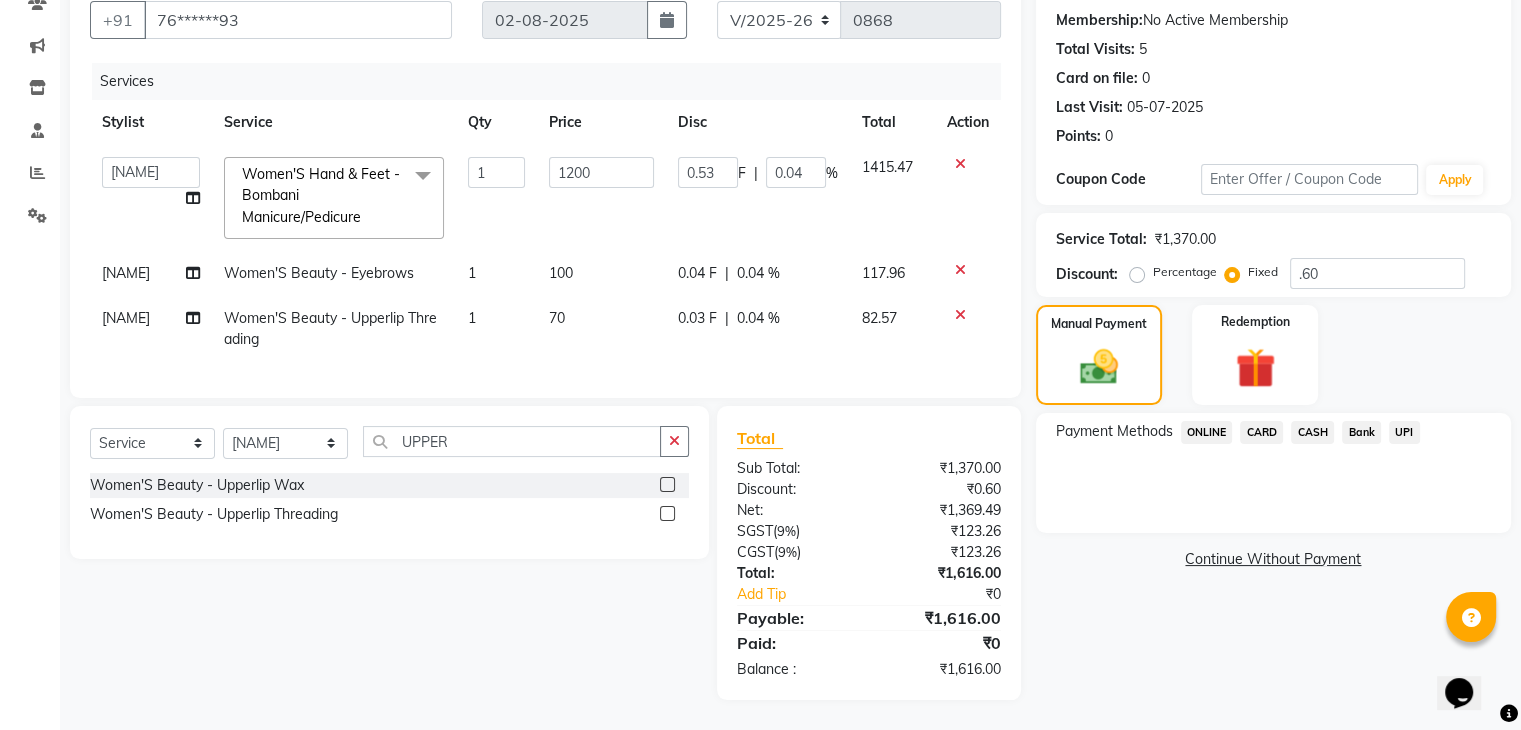 scroll, scrollTop: 200, scrollLeft: 0, axis: vertical 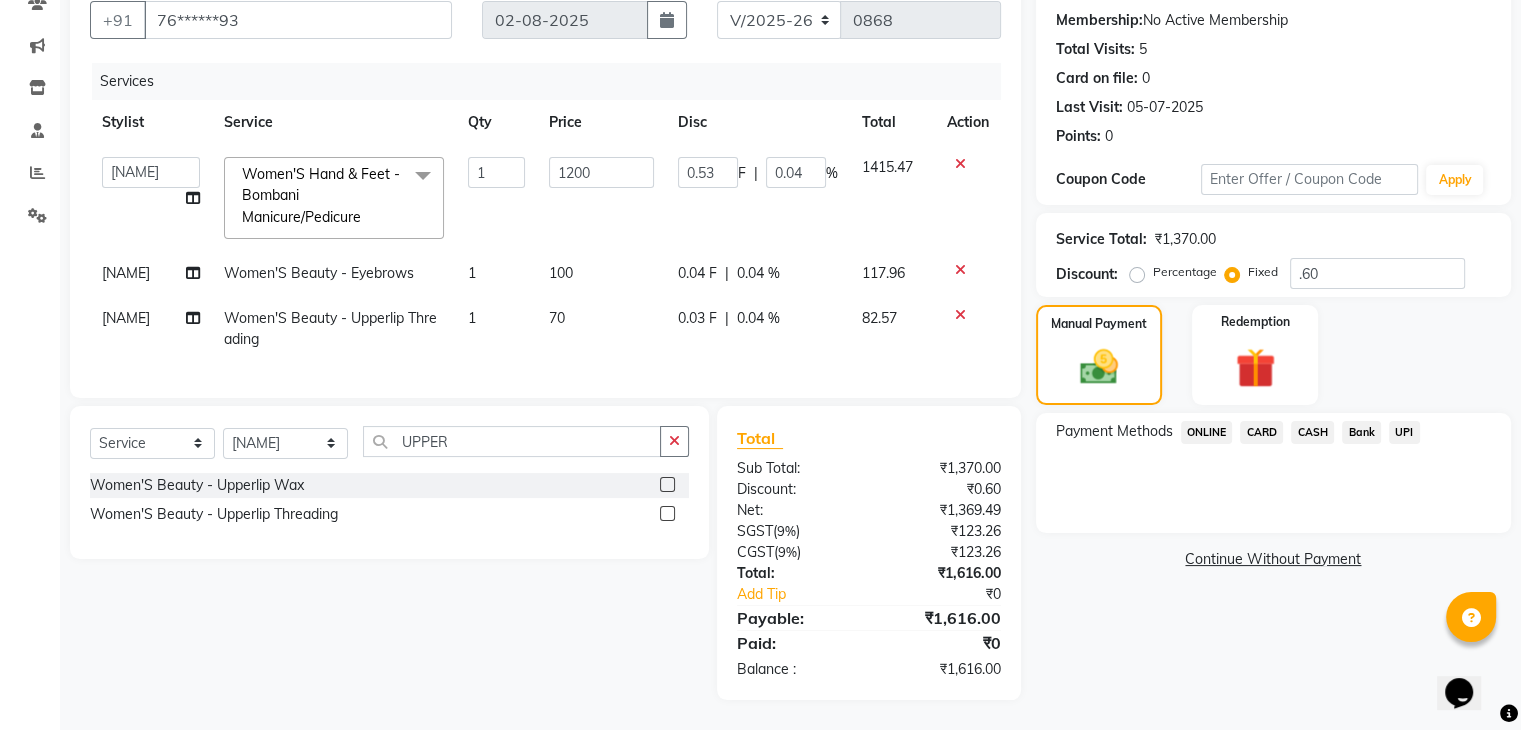 click on "ONLINE" 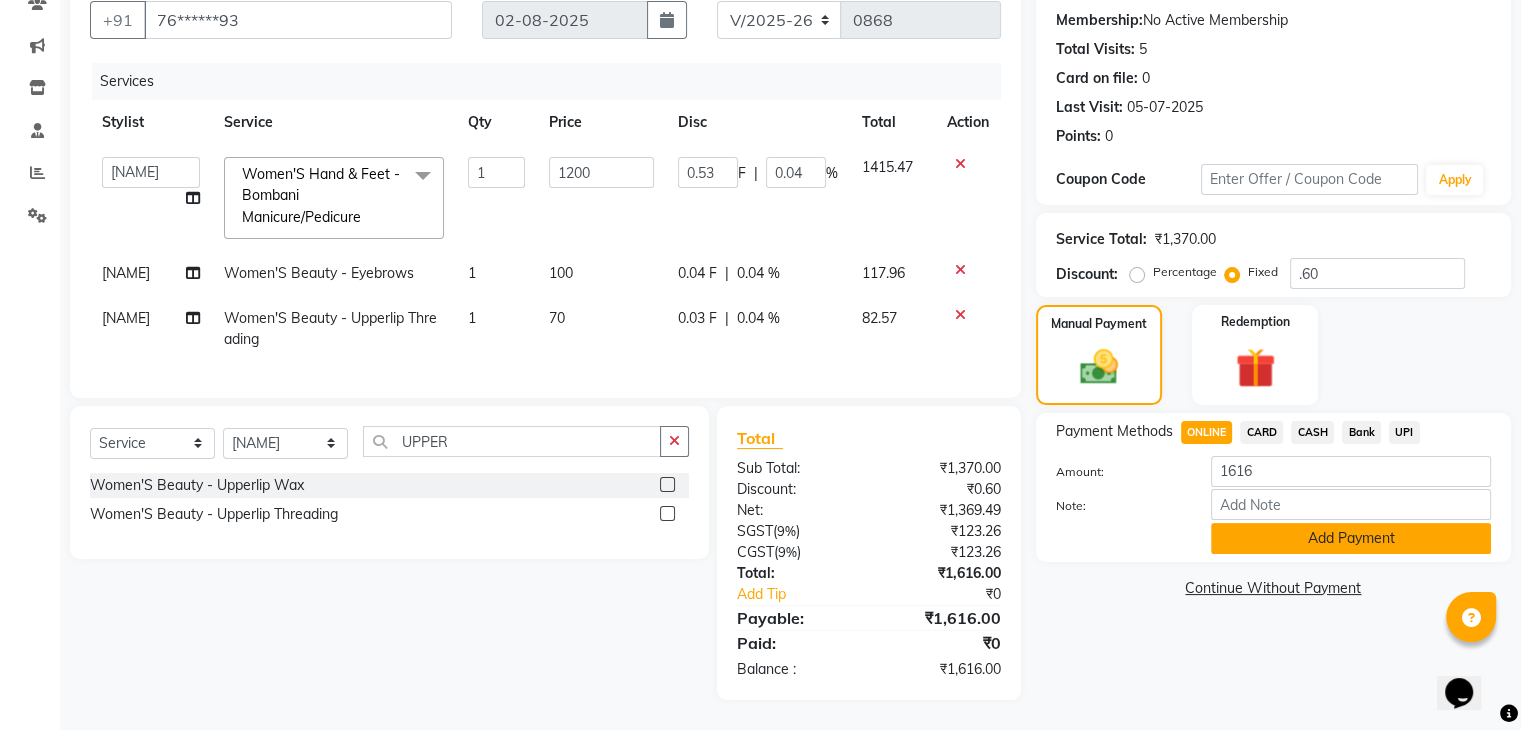 click on "Add Payment" 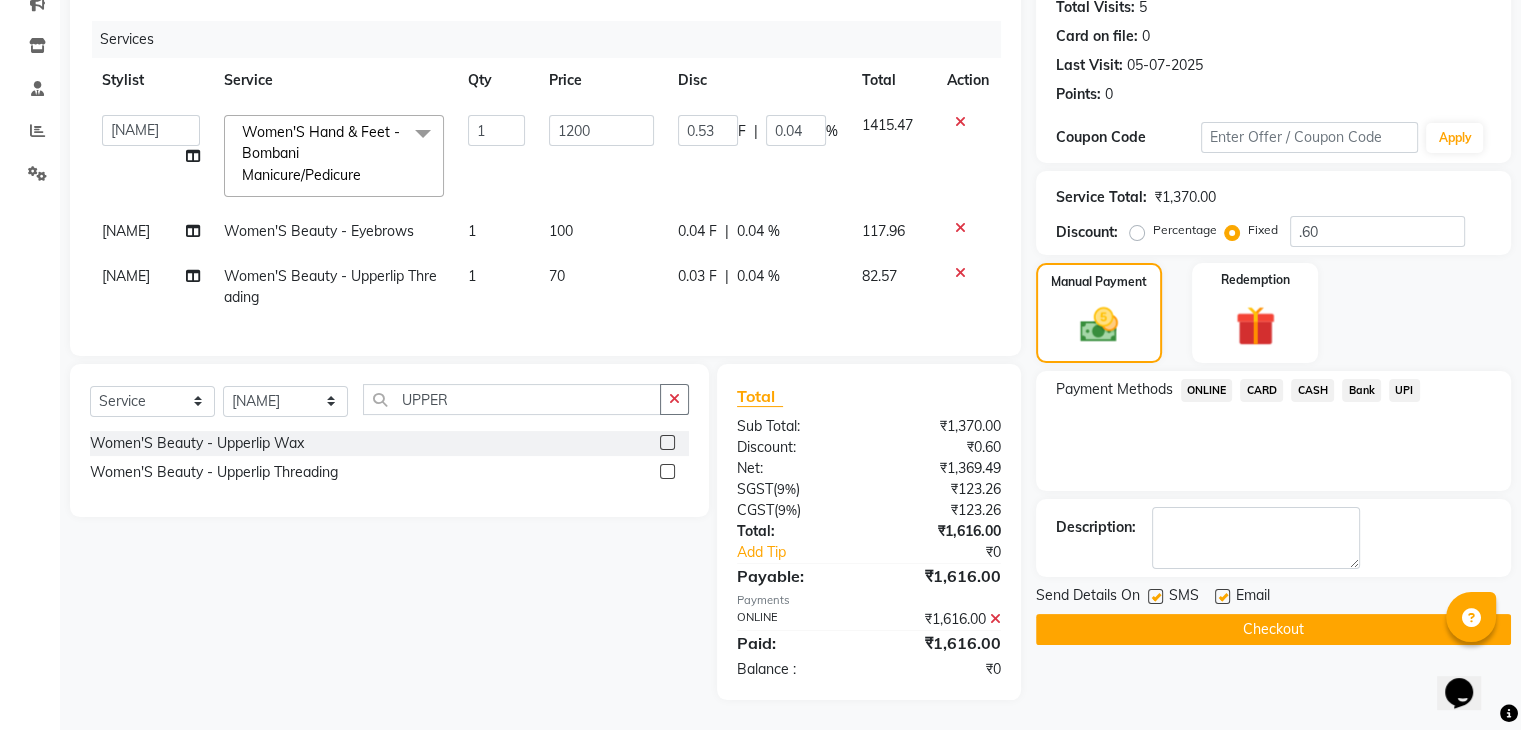 scroll, scrollTop: 243, scrollLeft: 0, axis: vertical 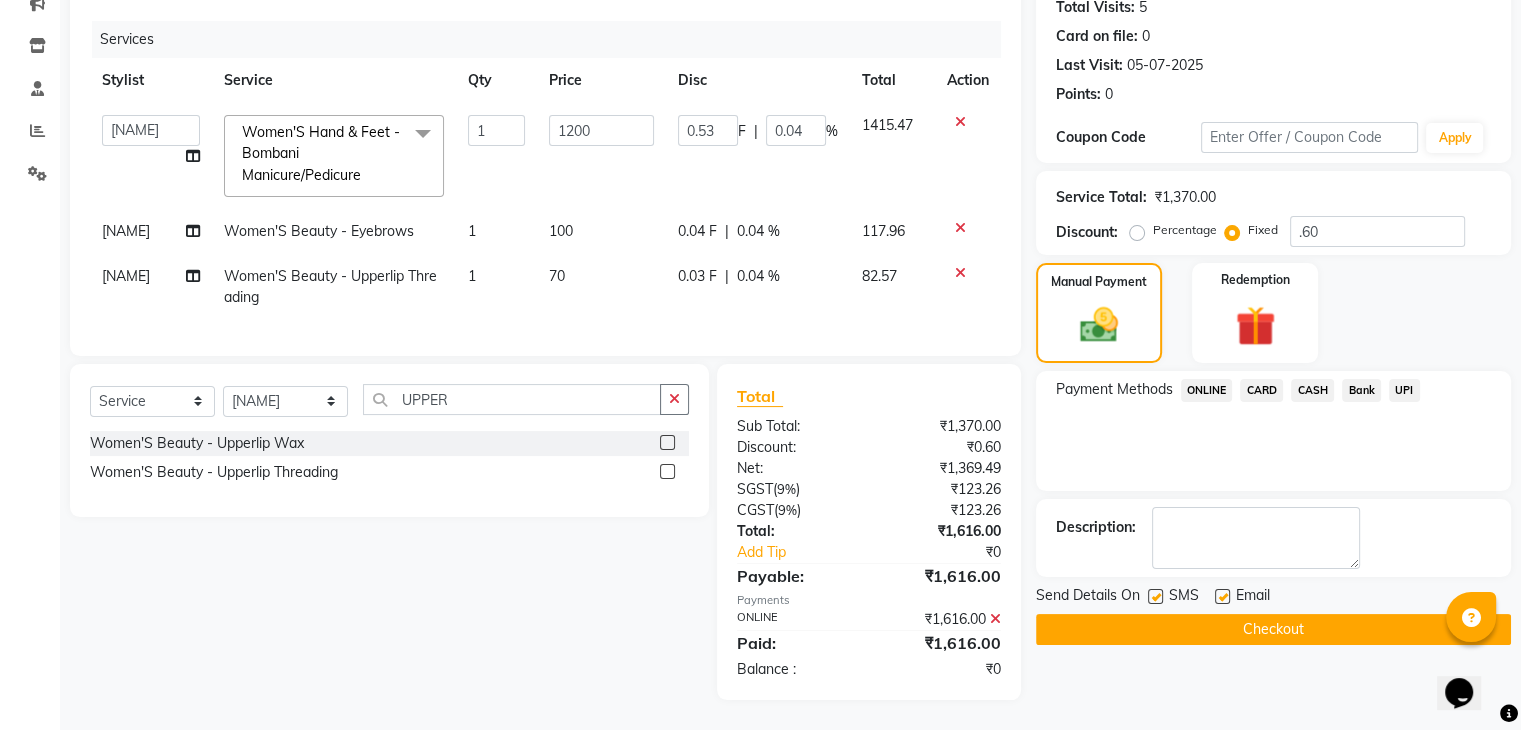 click on "Checkout" 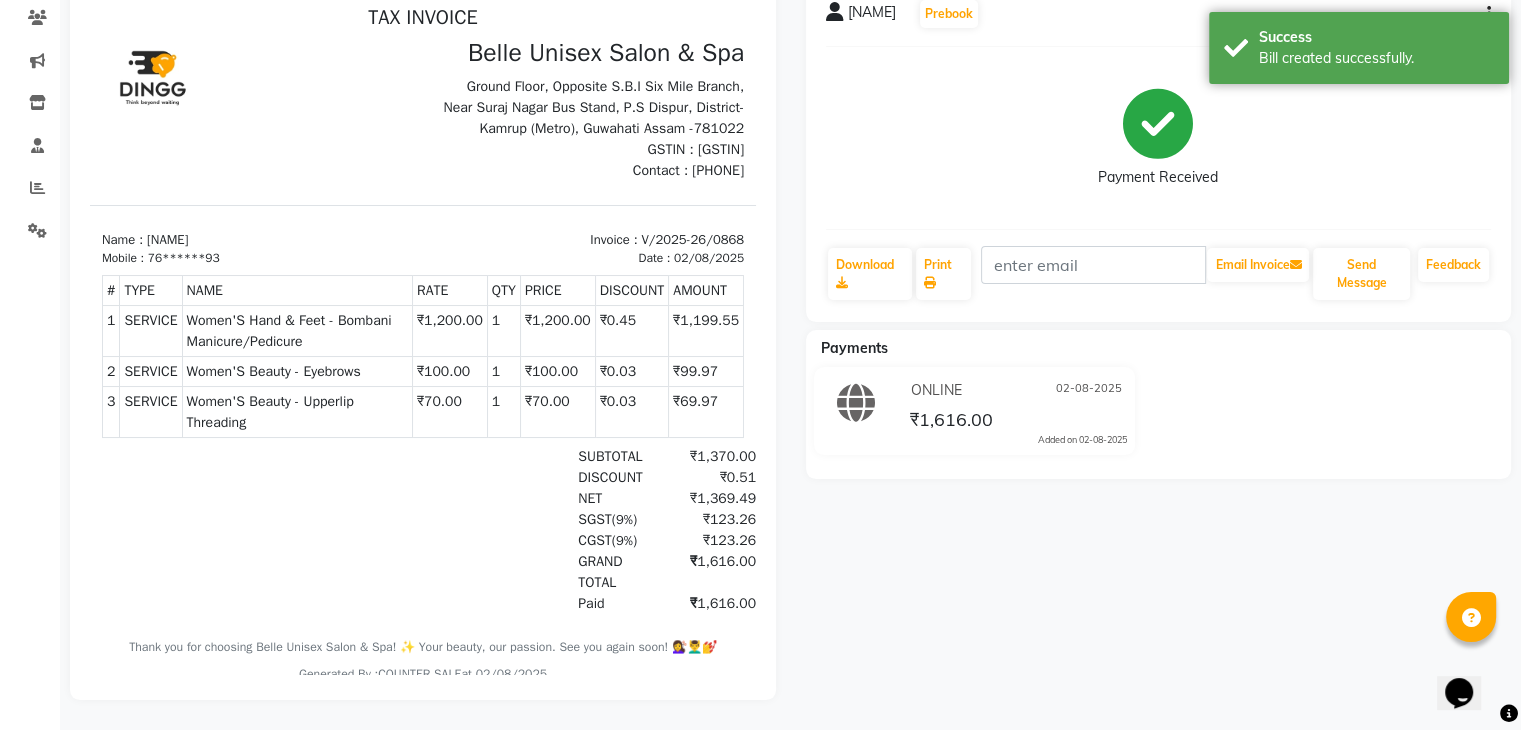 scroll, scrollTop: 184, scrollLeft: 0, axis: vertical 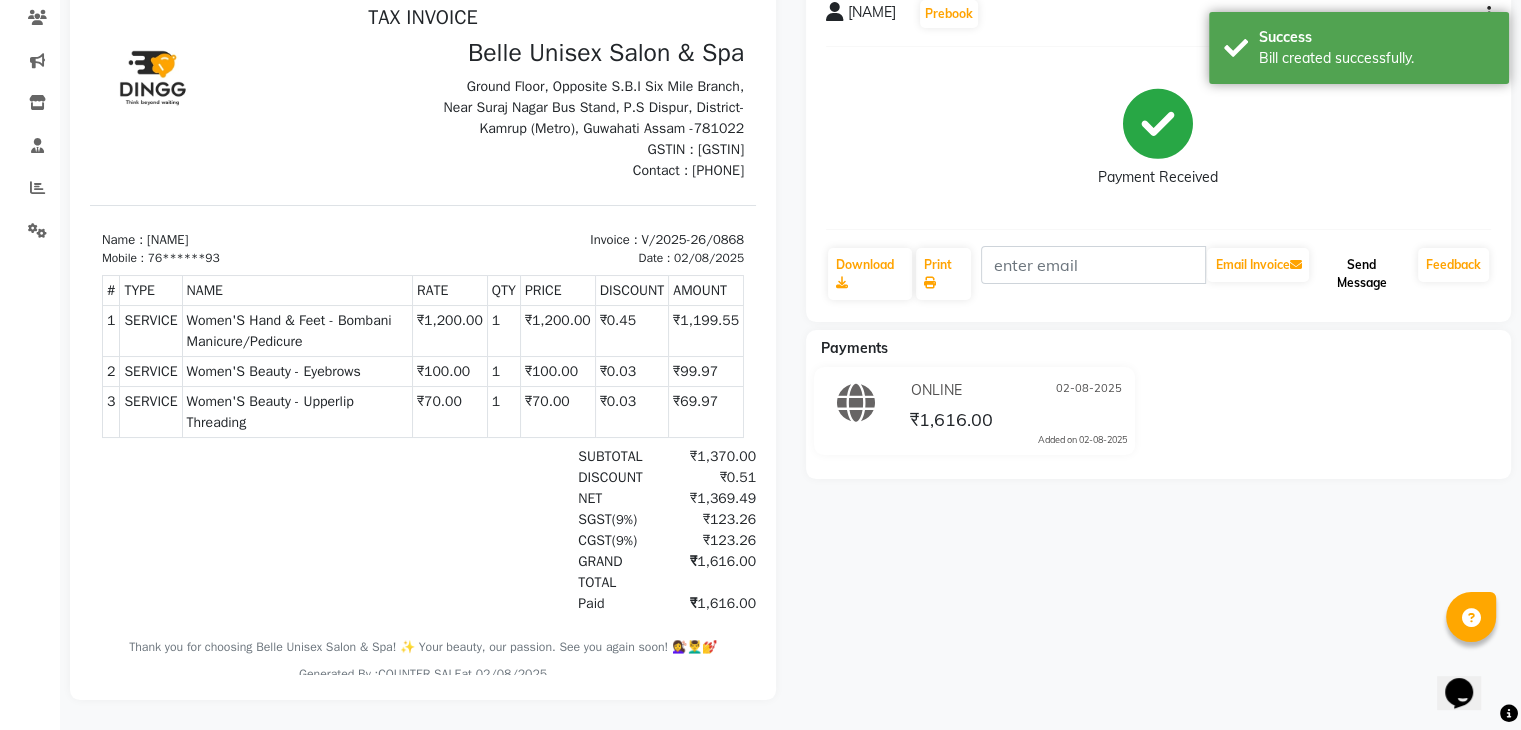 click on "Send Message" 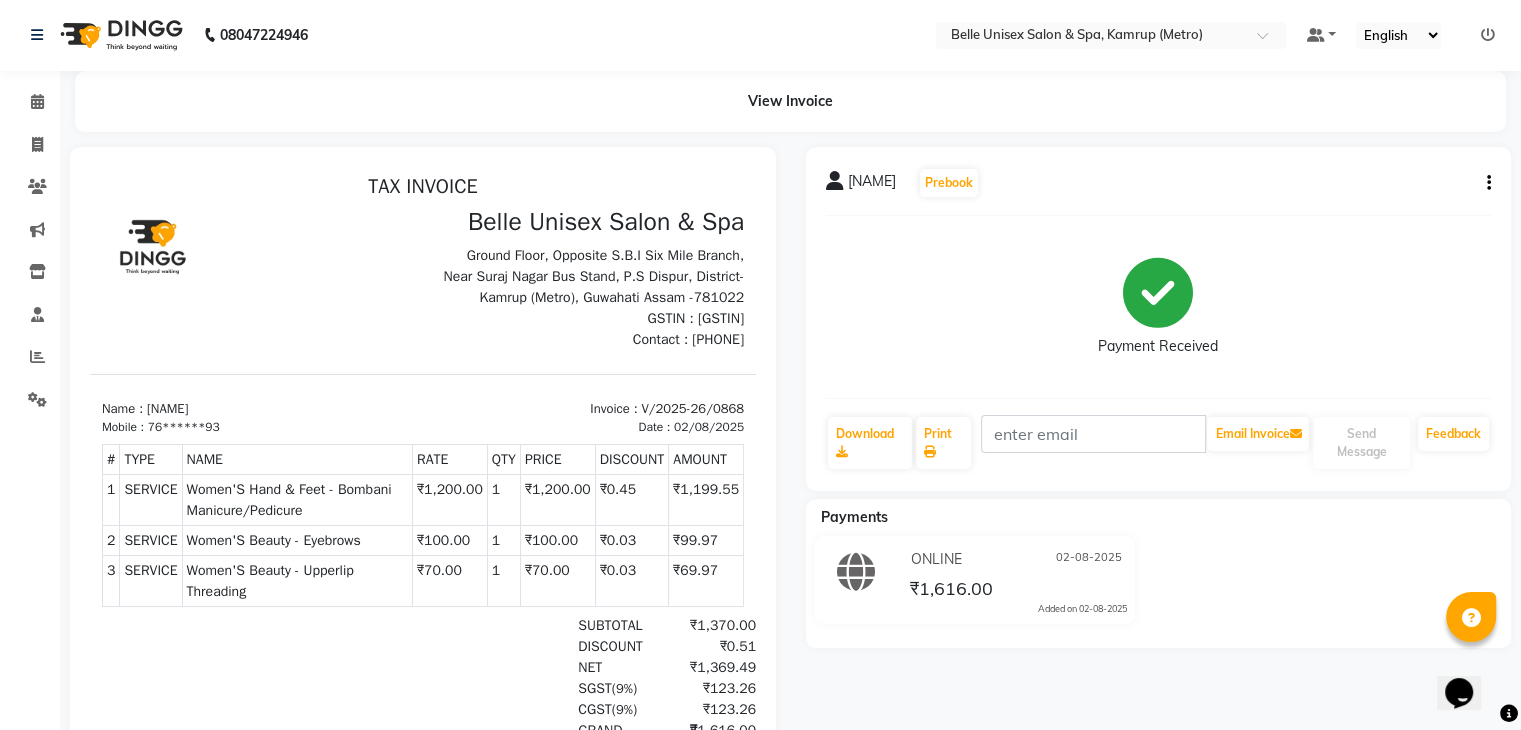 scroll, scrollTop: 0, scrollLeft: 0, axis: both 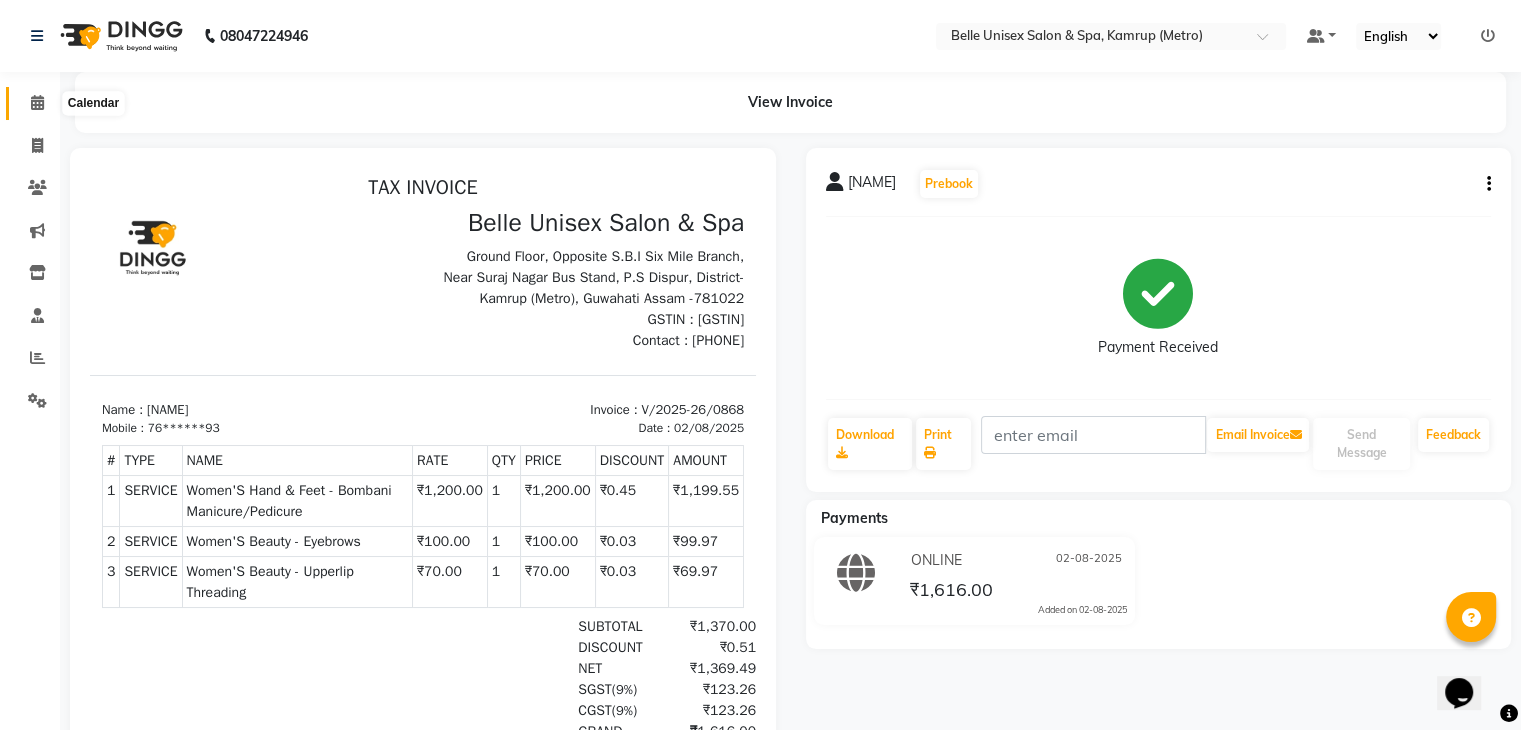 click 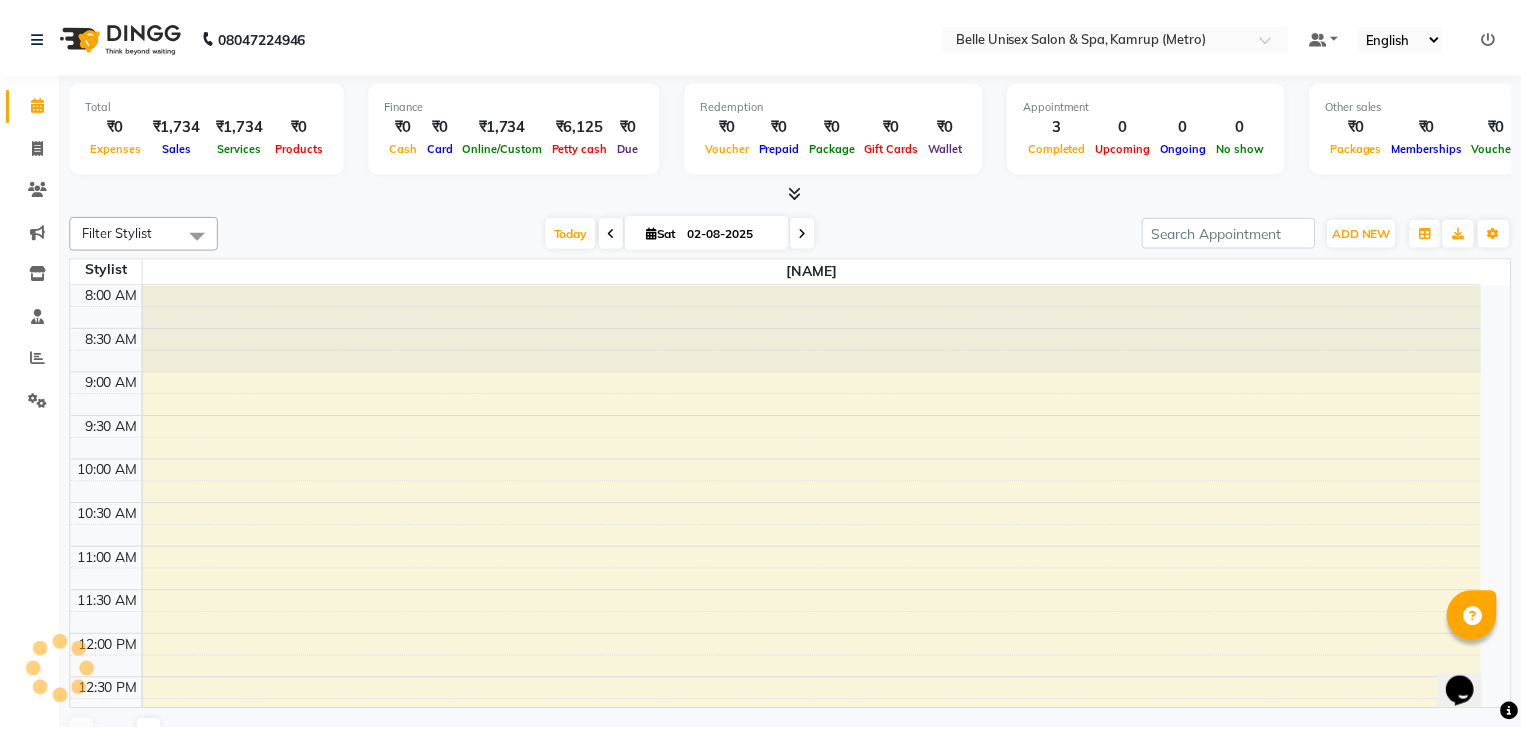 scroll, scrollTop: 614, scrollLeft: 0, axis: vertical 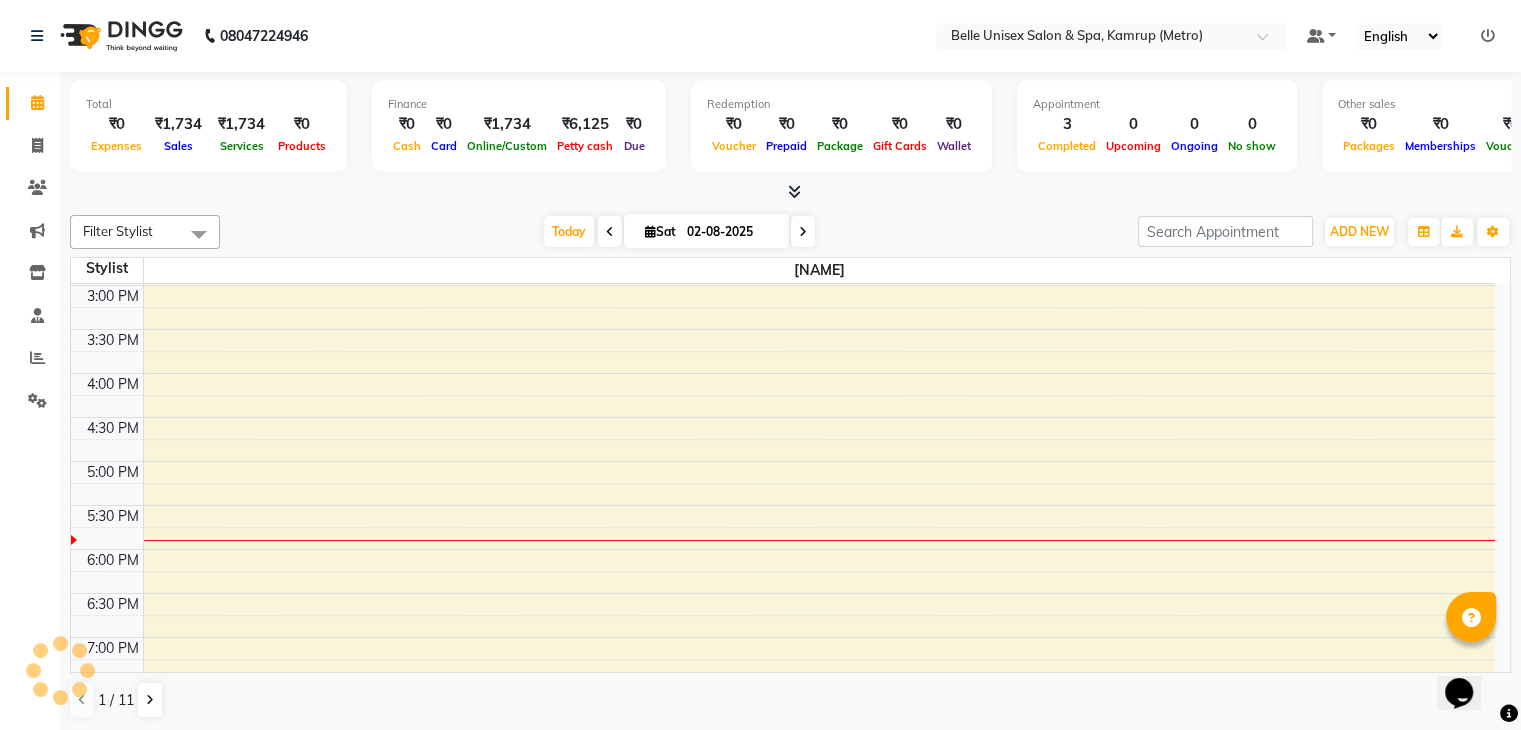 click on "Filter Stylist Select All ABBE ALEX UHD  ASEM  COUNTER SALE  IMLE AO JUPITARA(HK) PURNIMA HK  RANA KANTI SINHA  SANGAM THERAPIST SOBITA BU THOIBA M. Today  Sat 02-08-2025 Toggle Dropdown Add Appointment Add Invoice Add Expense Add Attendance Add Client Add Transaction Toggle Dropdown Add Appointment Add Invoice Add Expense Add Attendance Add Client ADD NEW Toggle Dropdown Add Appointment Add Invoice Add Expense Add Attendance Add Client Add Transaction Filter Stylist Select All ABBE ALEX UHD  ASEM  COUNTER SALE  IMLE AO JUPITARA(HK) PURNIMA HK  RANA KANTI SINHA  SANGAM THERAPIST SOBITA BU THOIBA M. Group By  Staff View   Room View  View as Vertical  Vertical - Week View  Horizontal  Horizontal - Week View  List  Toggle Dropdown Calendar Settings Manage Tags   Arrange Stylists   Reset Stylists  Full Screen  Show Available Stylist  Appointment Form Zoom 100% Staff/Room Display Count 1 Stylist ABBE 8:00 AM 8:30 AM 9:00 AM 9:30 AM 10:00 AM 10:30 AM 11:00 AM 11:30 AM 12:00 PM 12:30 PM 1:00 PM 1:30 PM 2:00 PM" 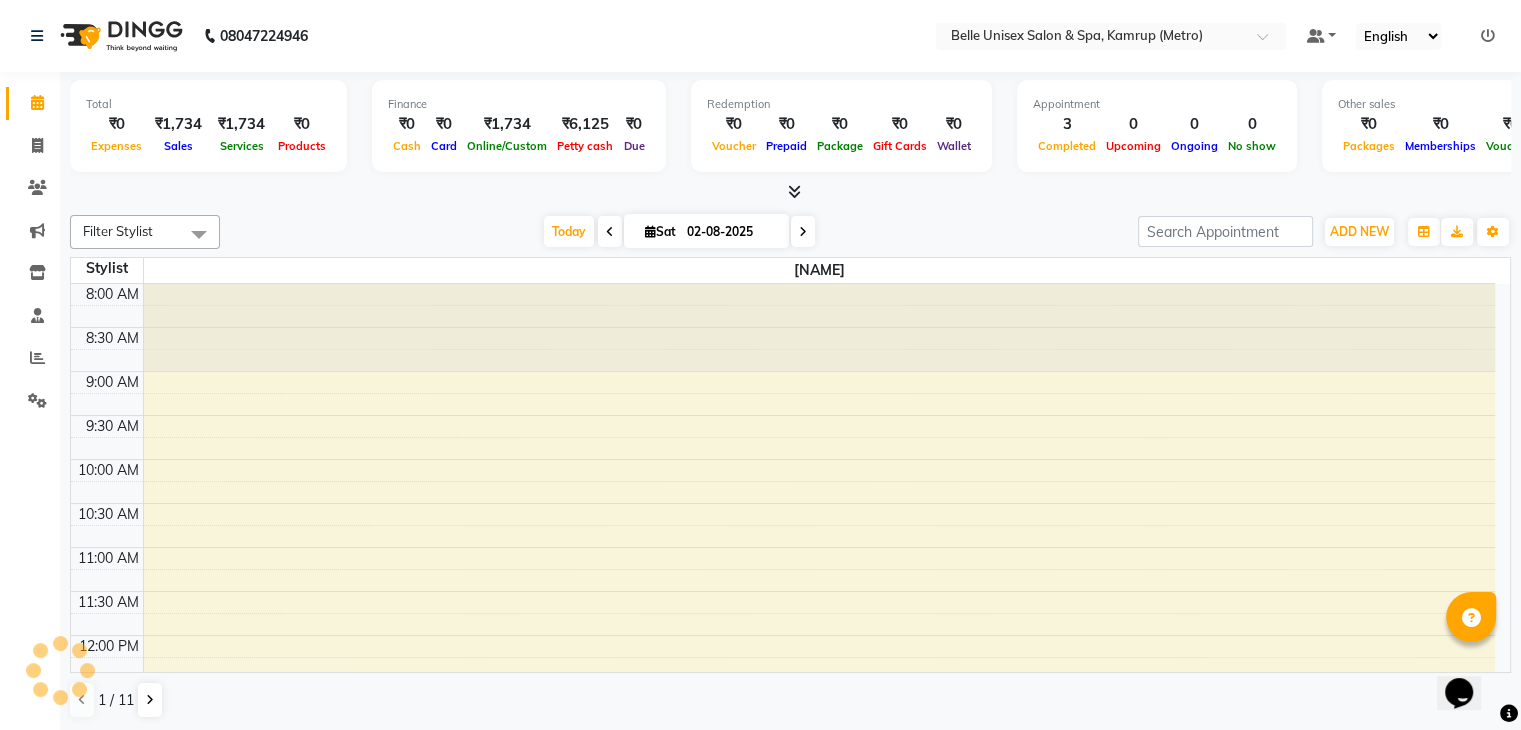 scroll, scrollTop: 0, scrollLeft: 0, axis: both 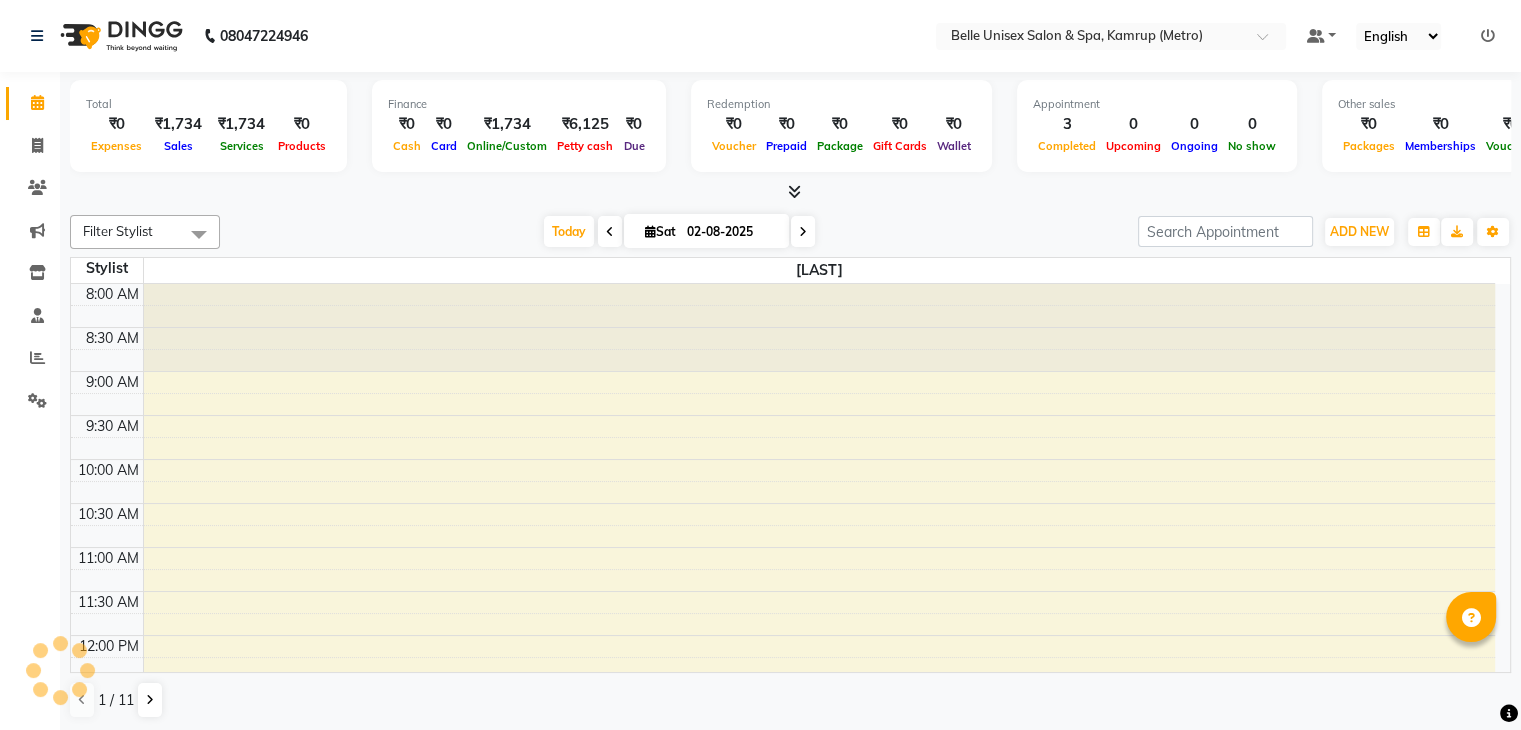 select on "en" 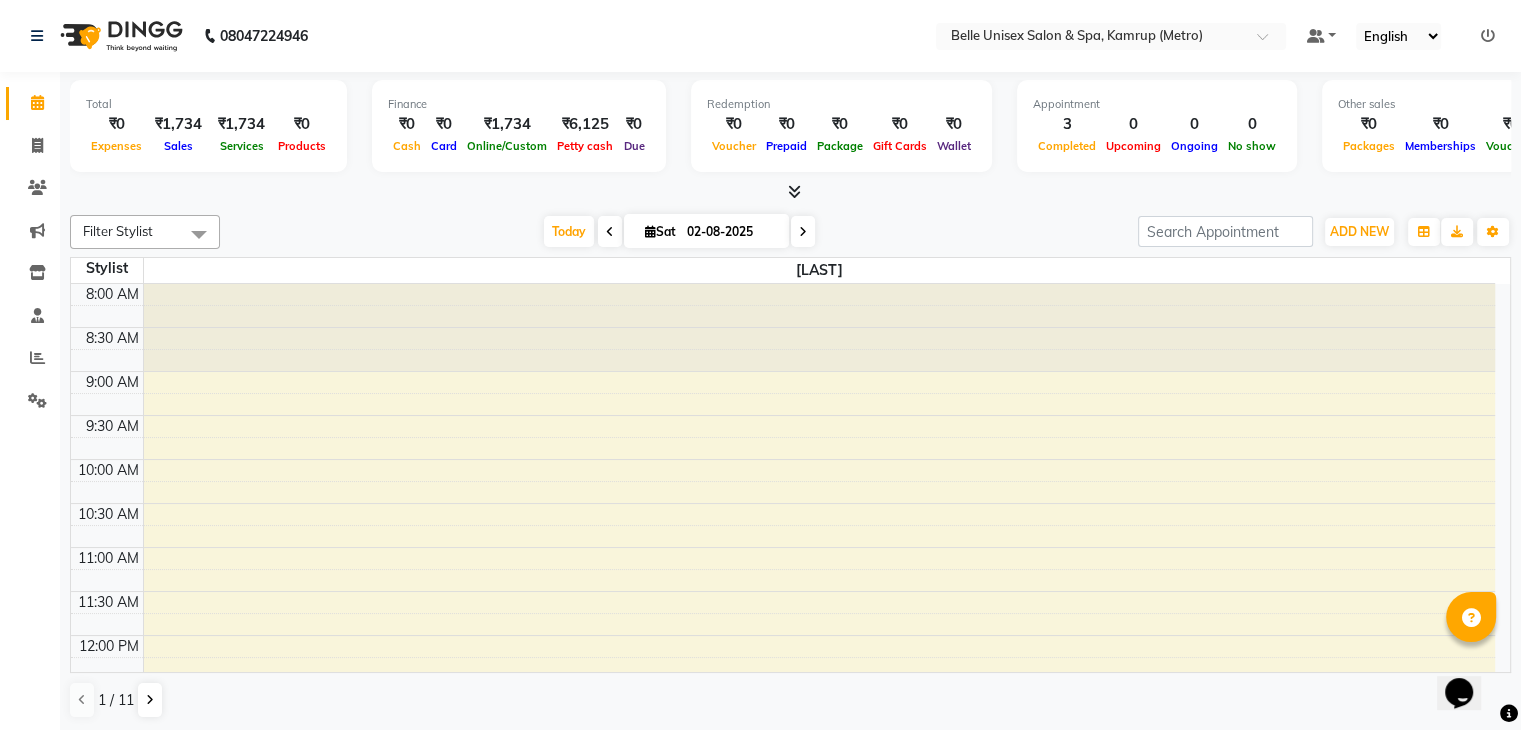 scroll, scrollTop: 0, scrollLeft: 0, axis: both 